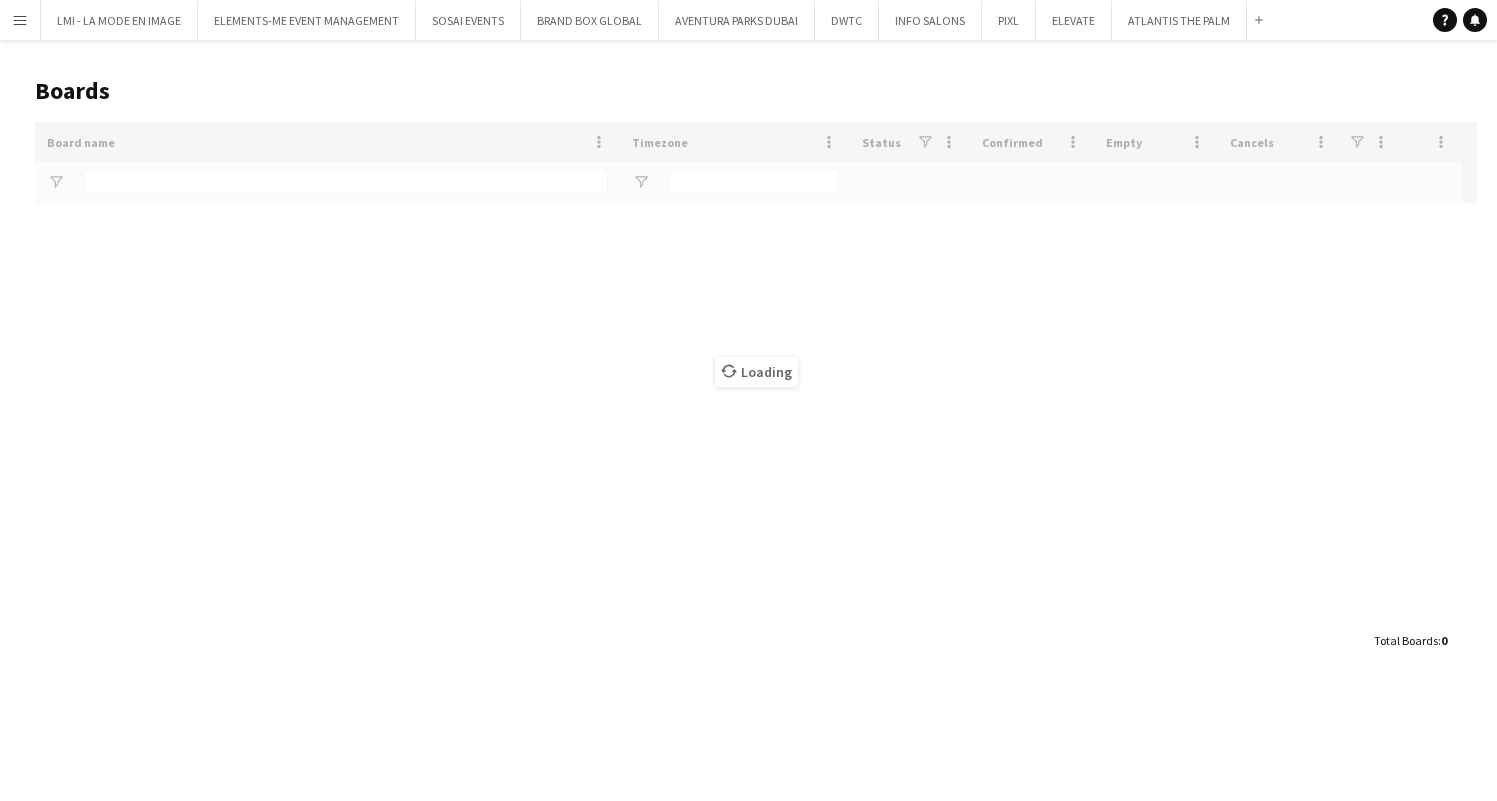 scroll, scrollTop: 0, scrollLeft: 0, axis: both 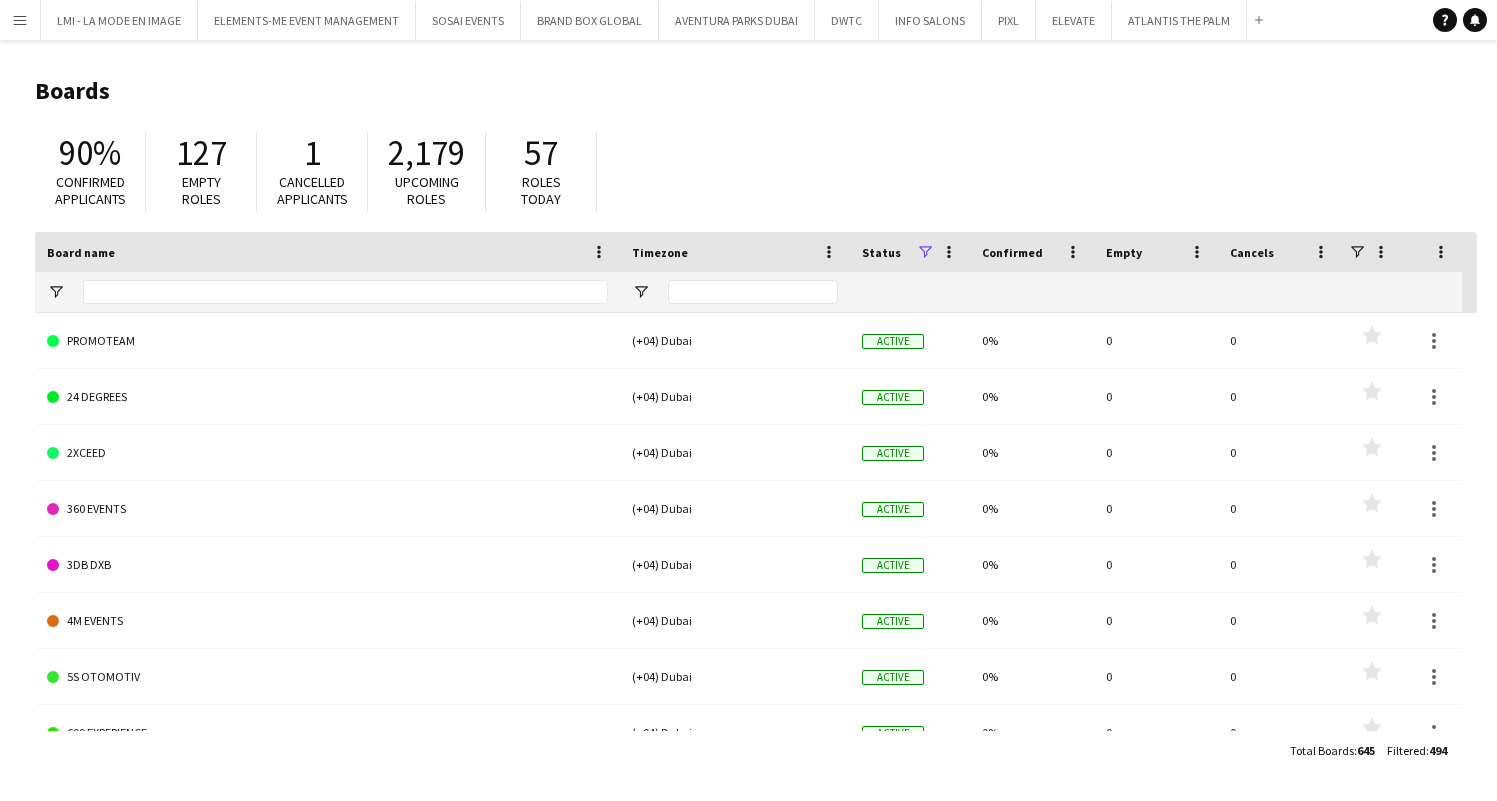 click on "Menu" at bounding box center [20, 20] 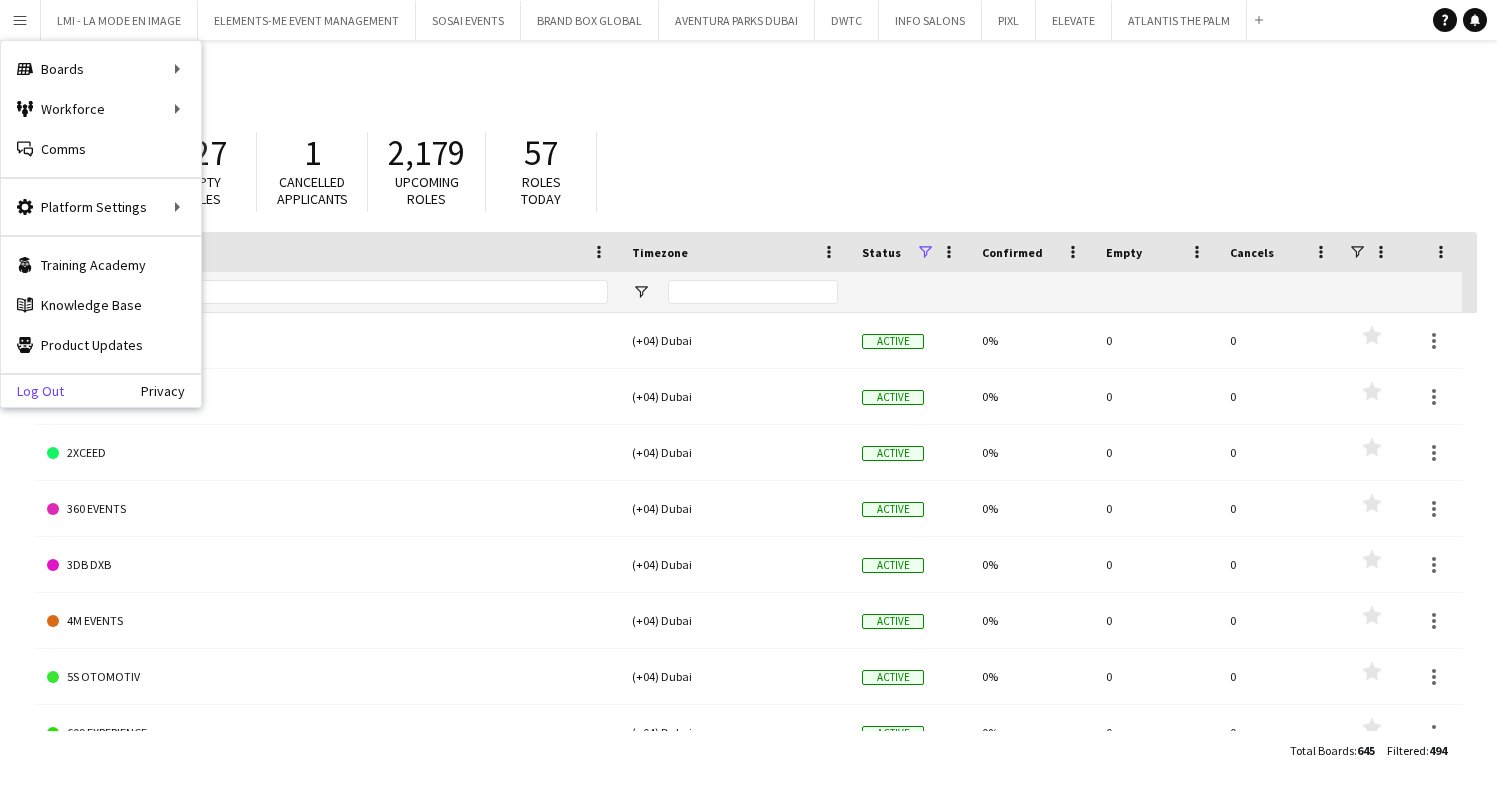 click on "Log Out" at bounding box center [32, 391] 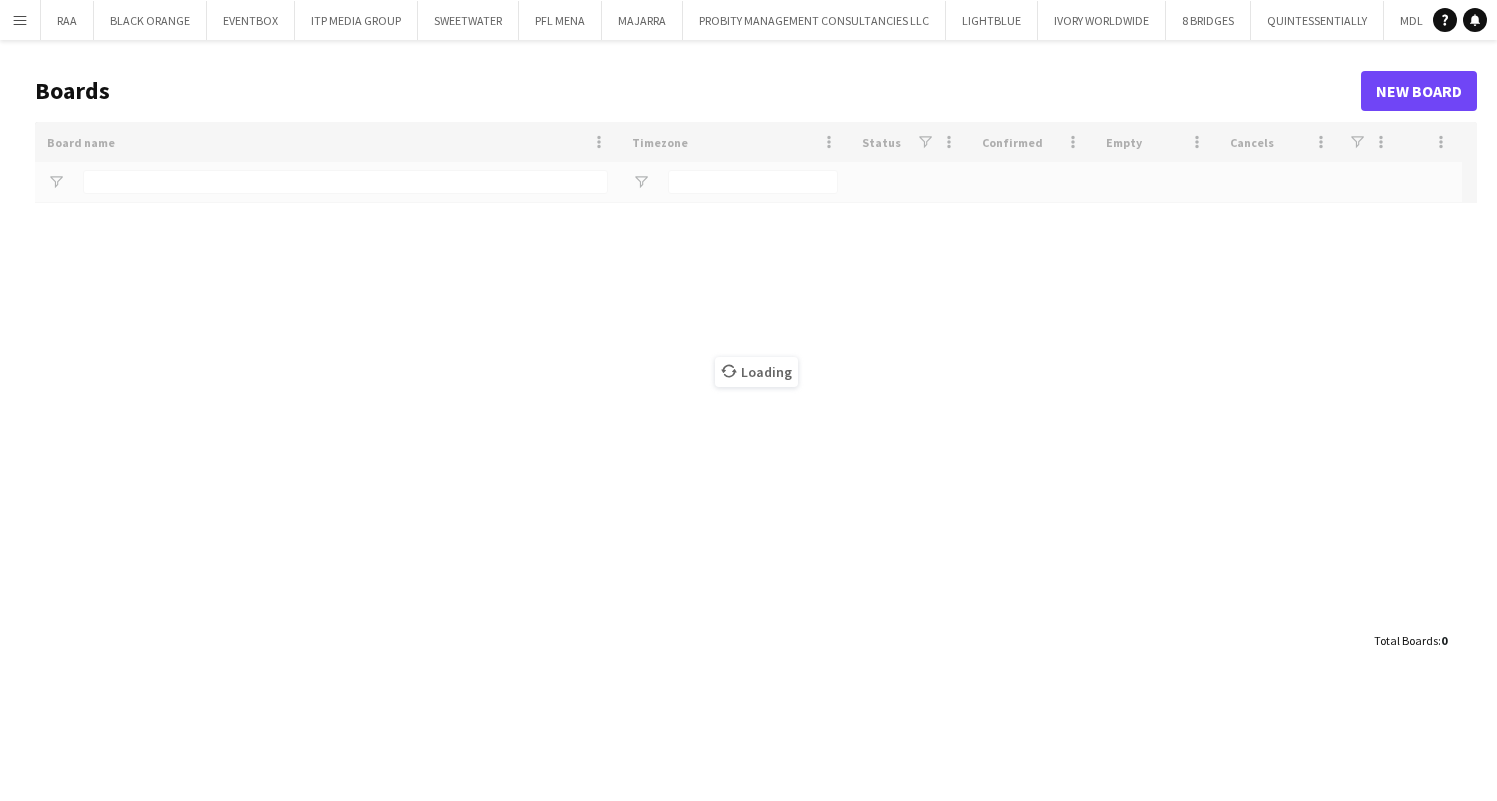scroll, scrollTop: 0, scrollLeft: 0, axis: both 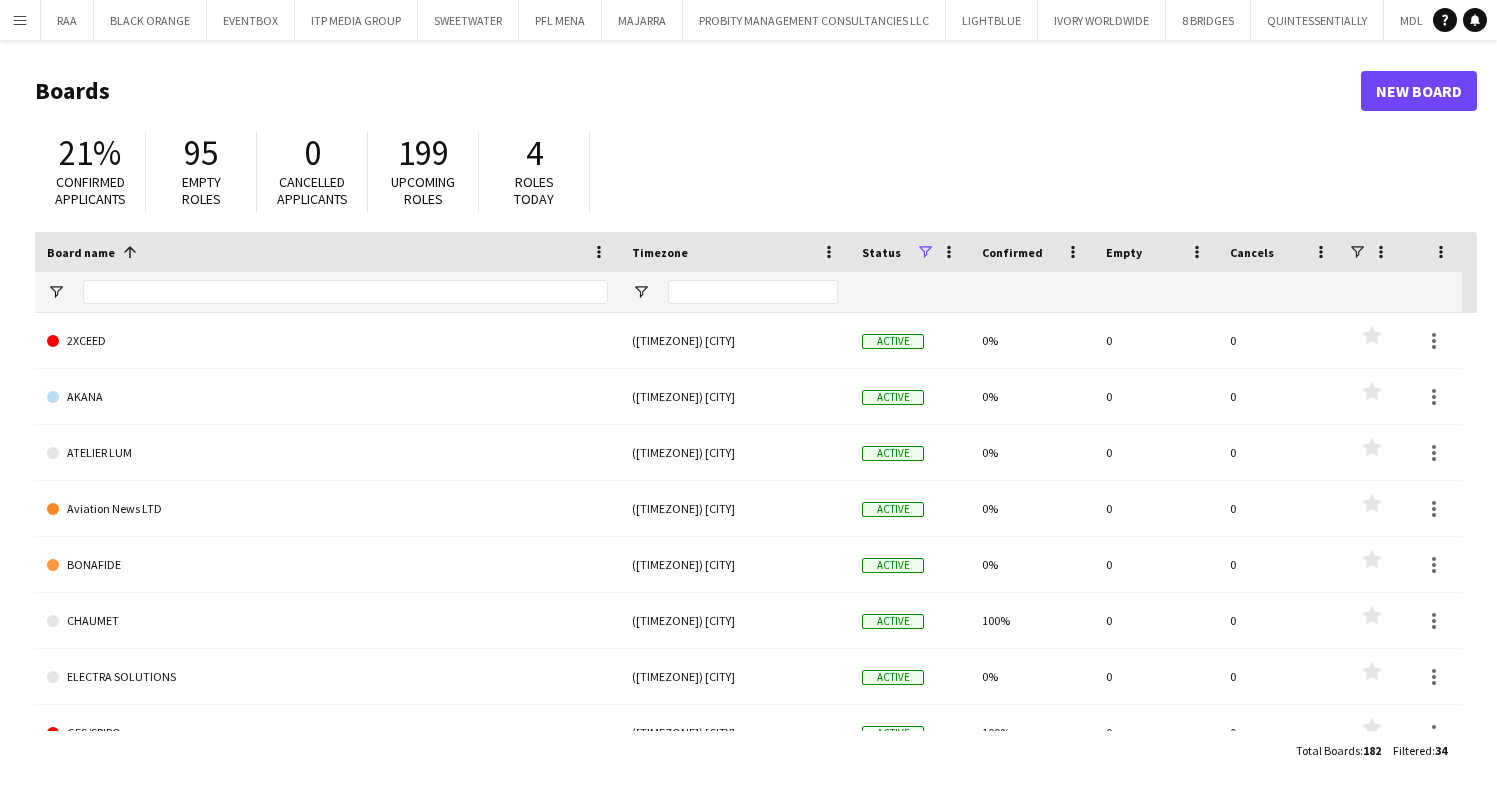 click on "Menu" at bounding box center (20, 20) 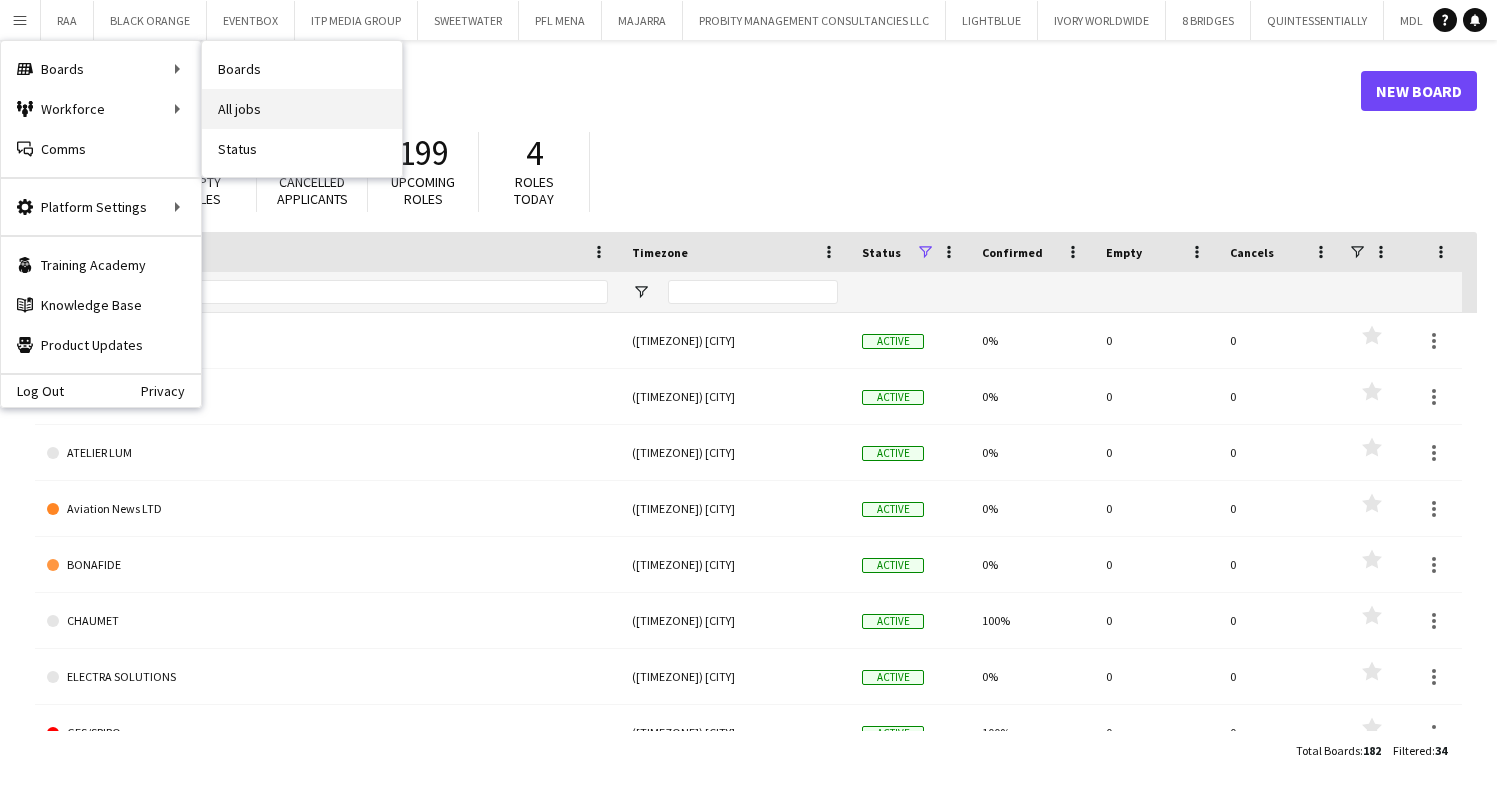 click on "All jobs" at bounding box center (302, 109) 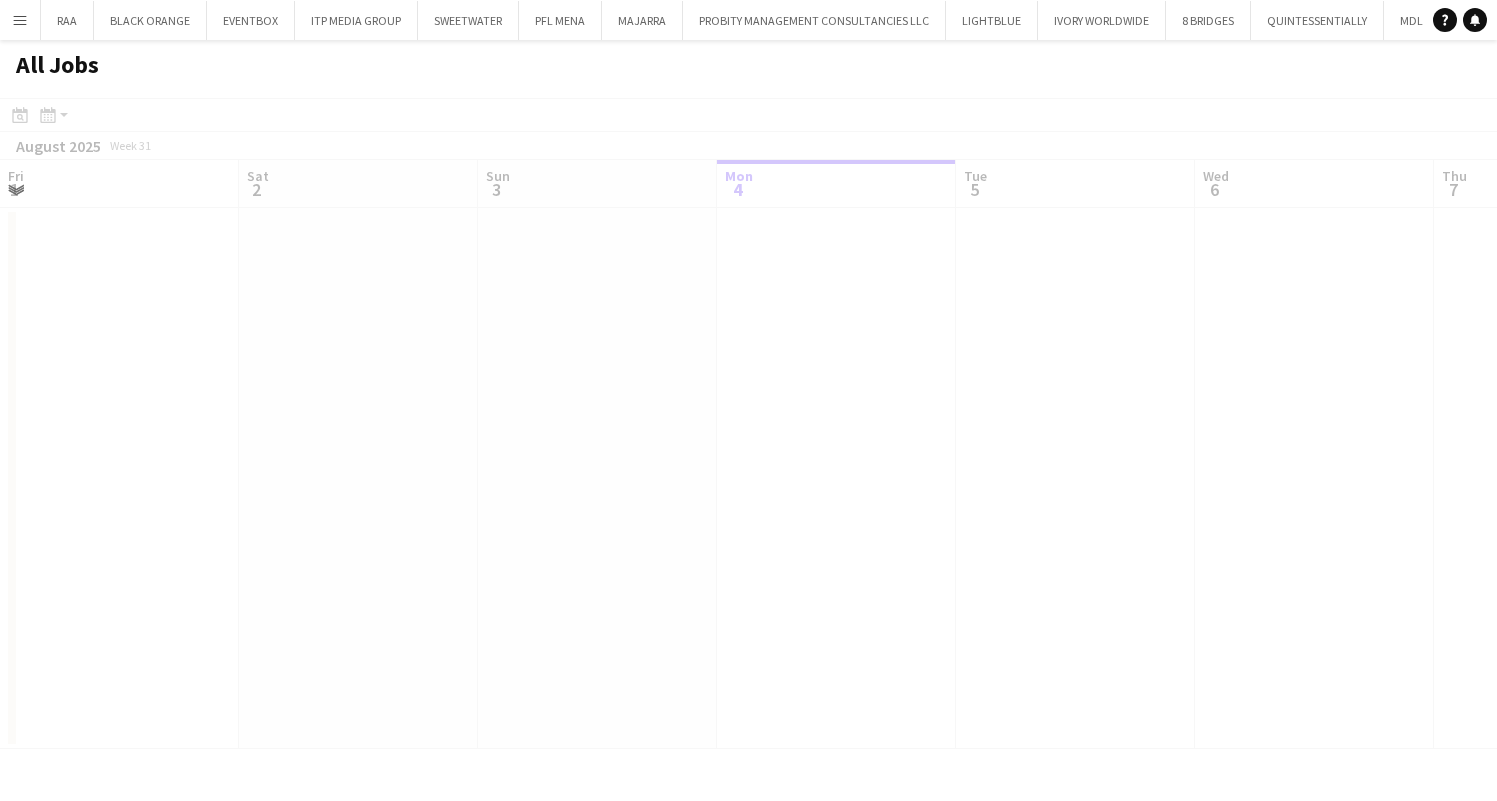 scroll, scrollTop: 0, scrollLeft: 478, axis: horizontal 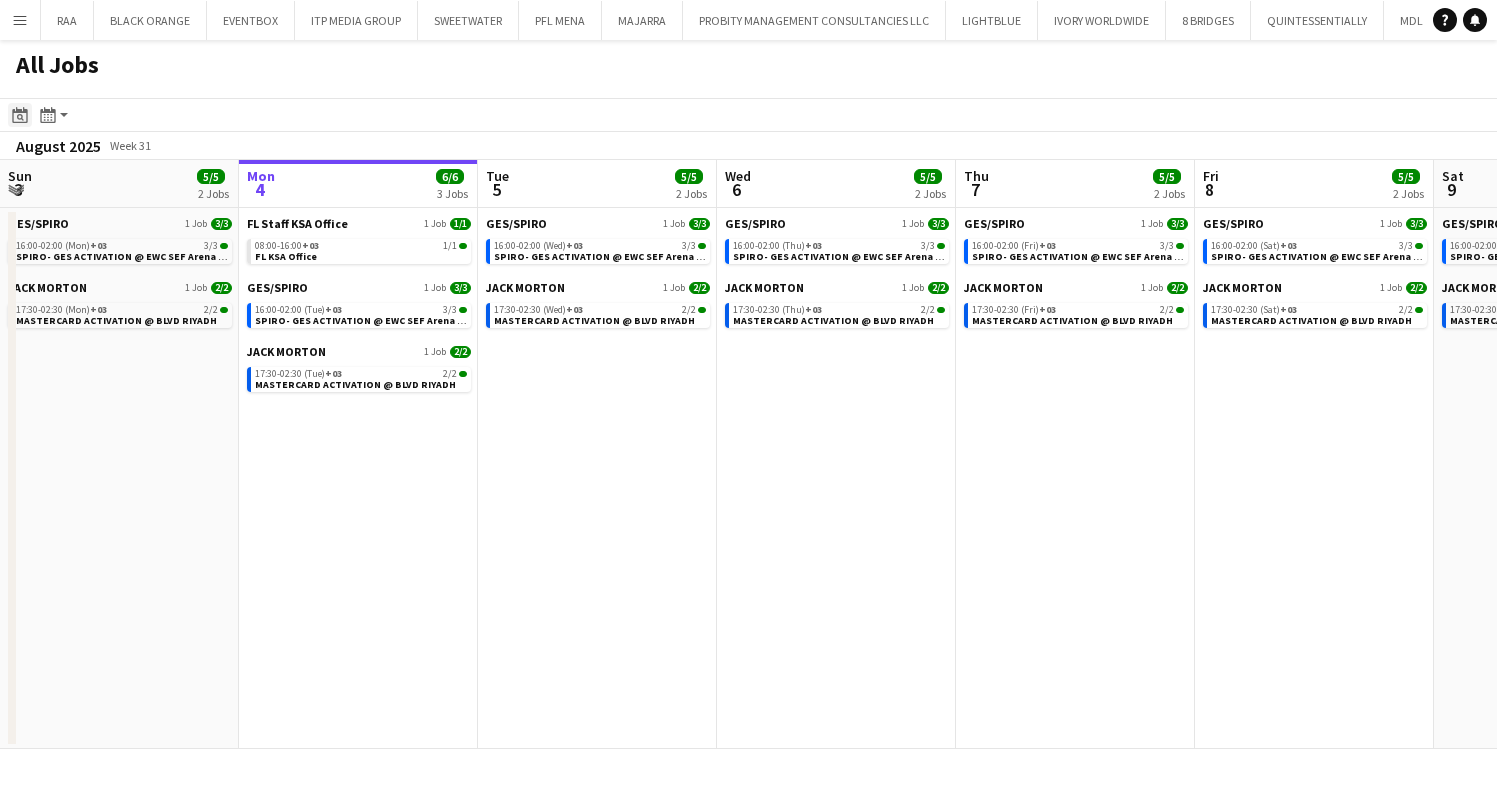 click on "Date picker" at bounding box center [20, 115] 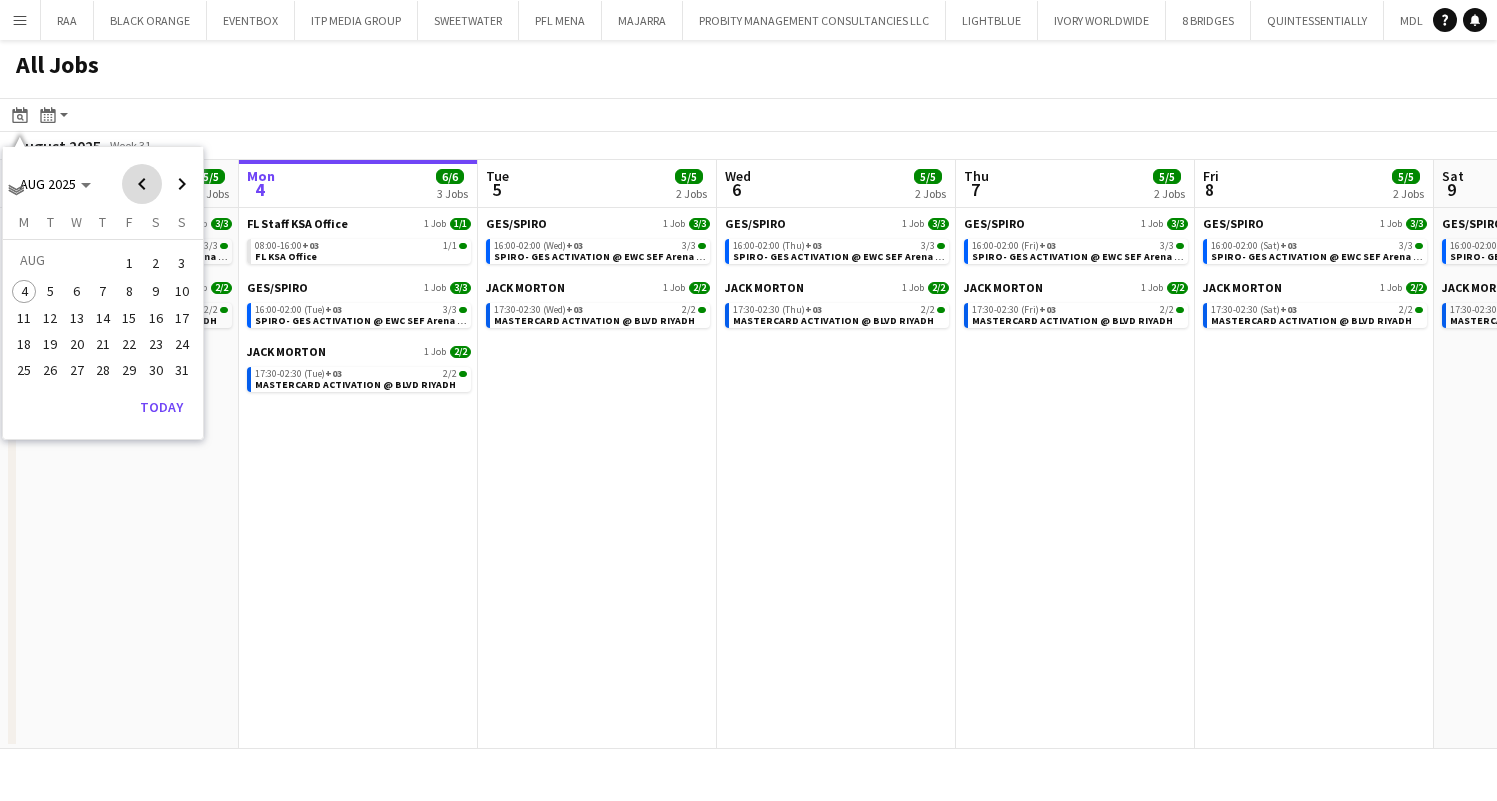click at bounding box center [142, 184] 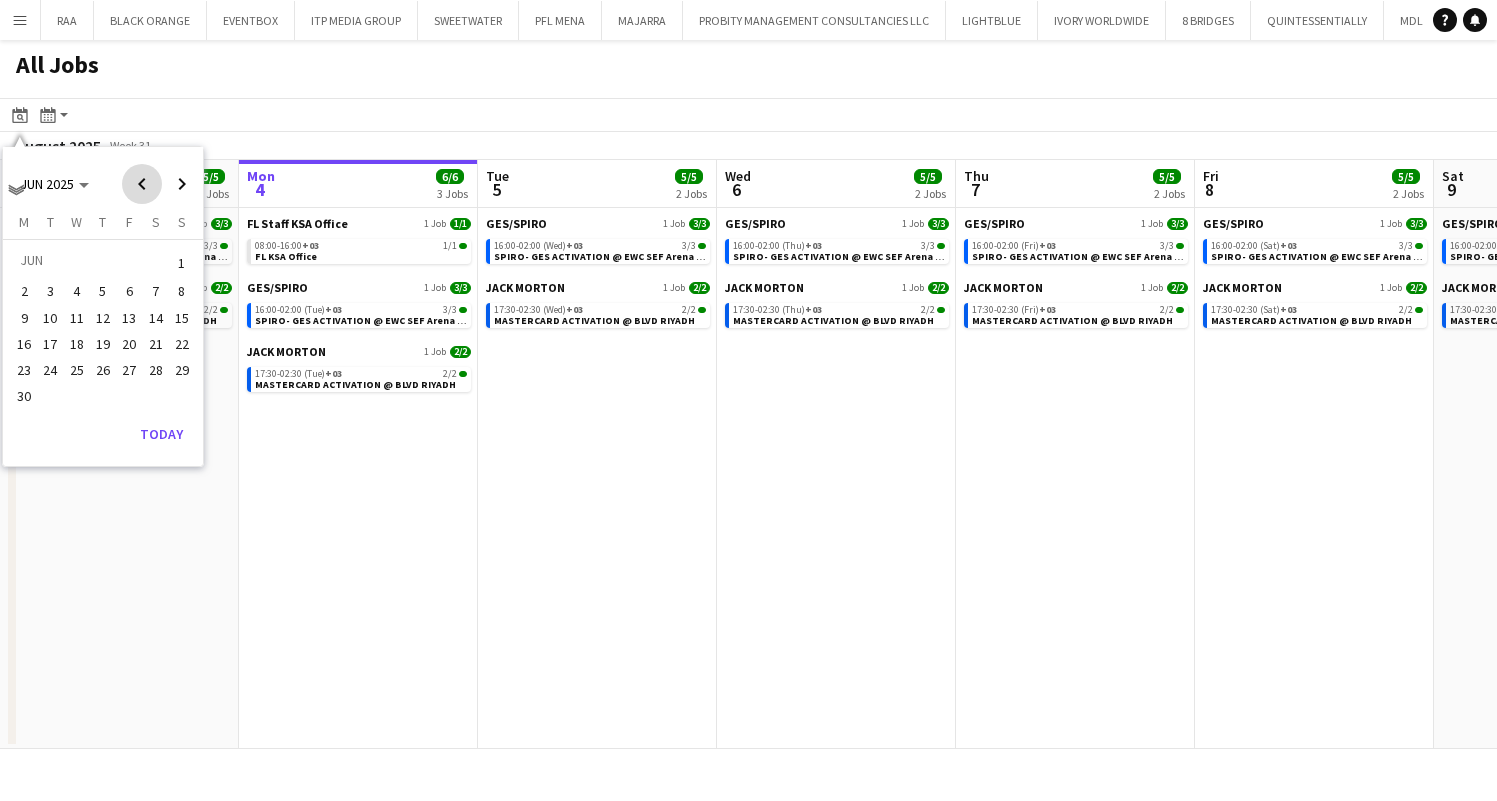 click at bounding box center [142, 184] 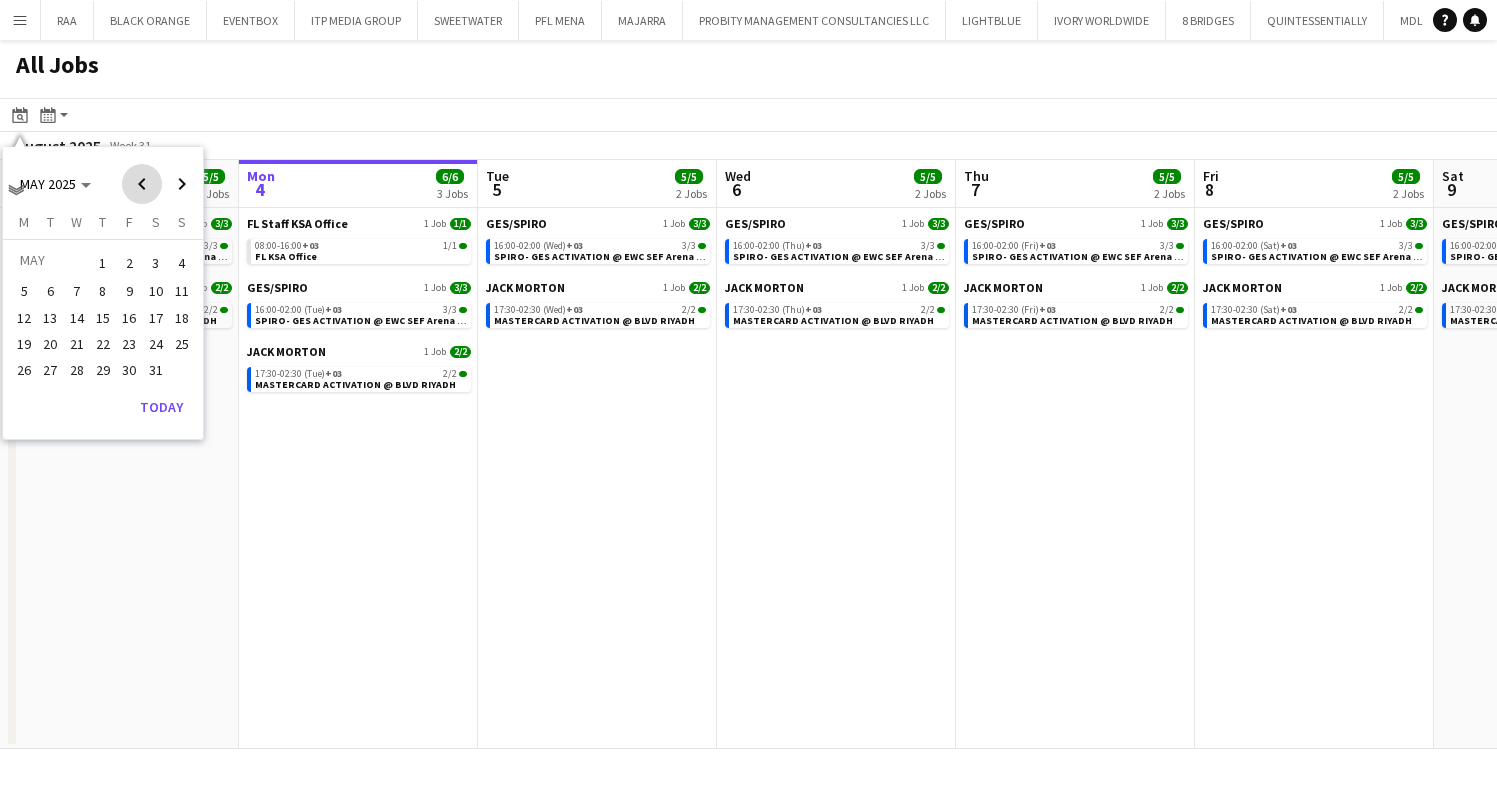 click at bounding box center [142, 184] 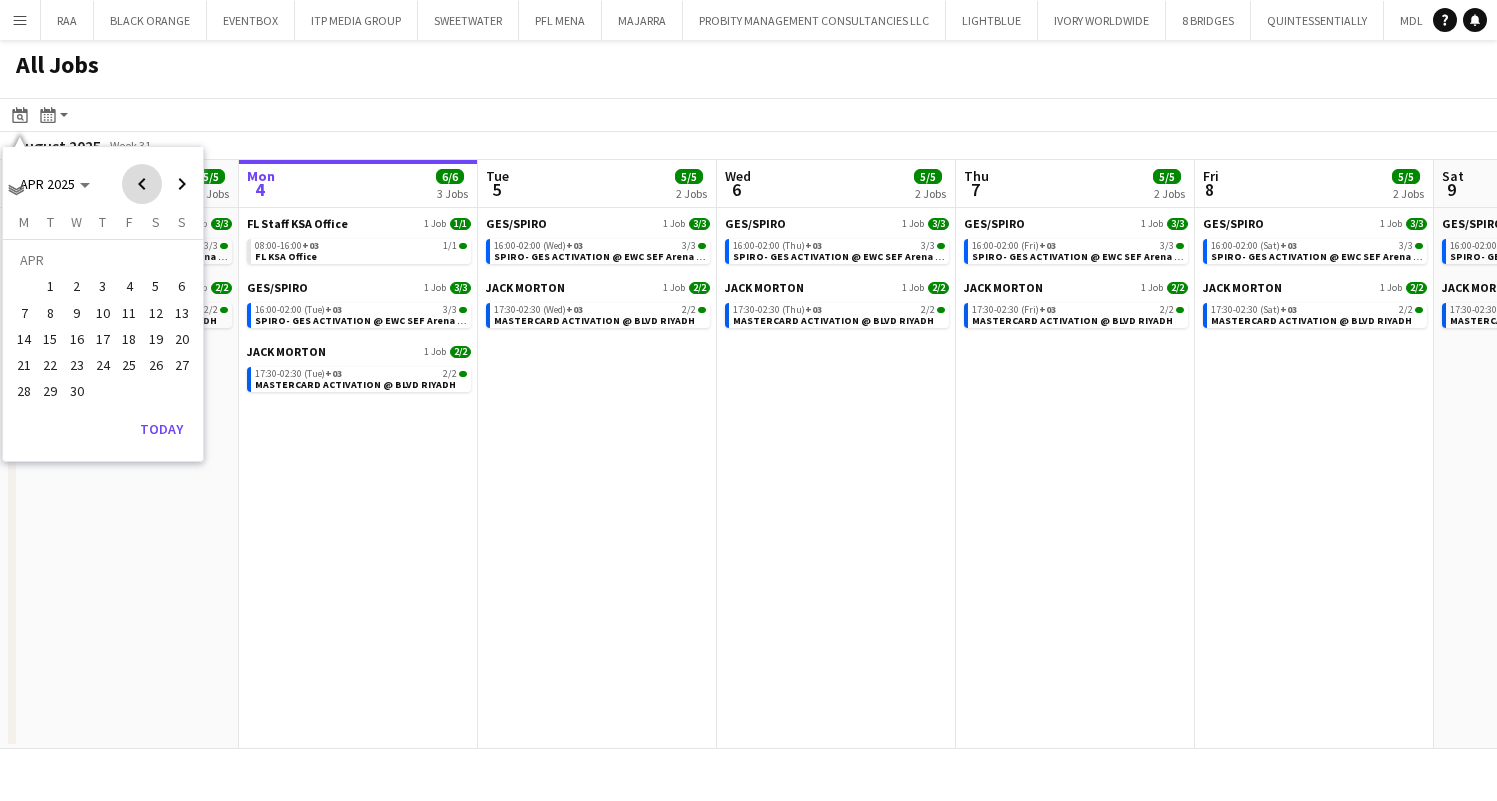 click at bounding box center (142, 184) 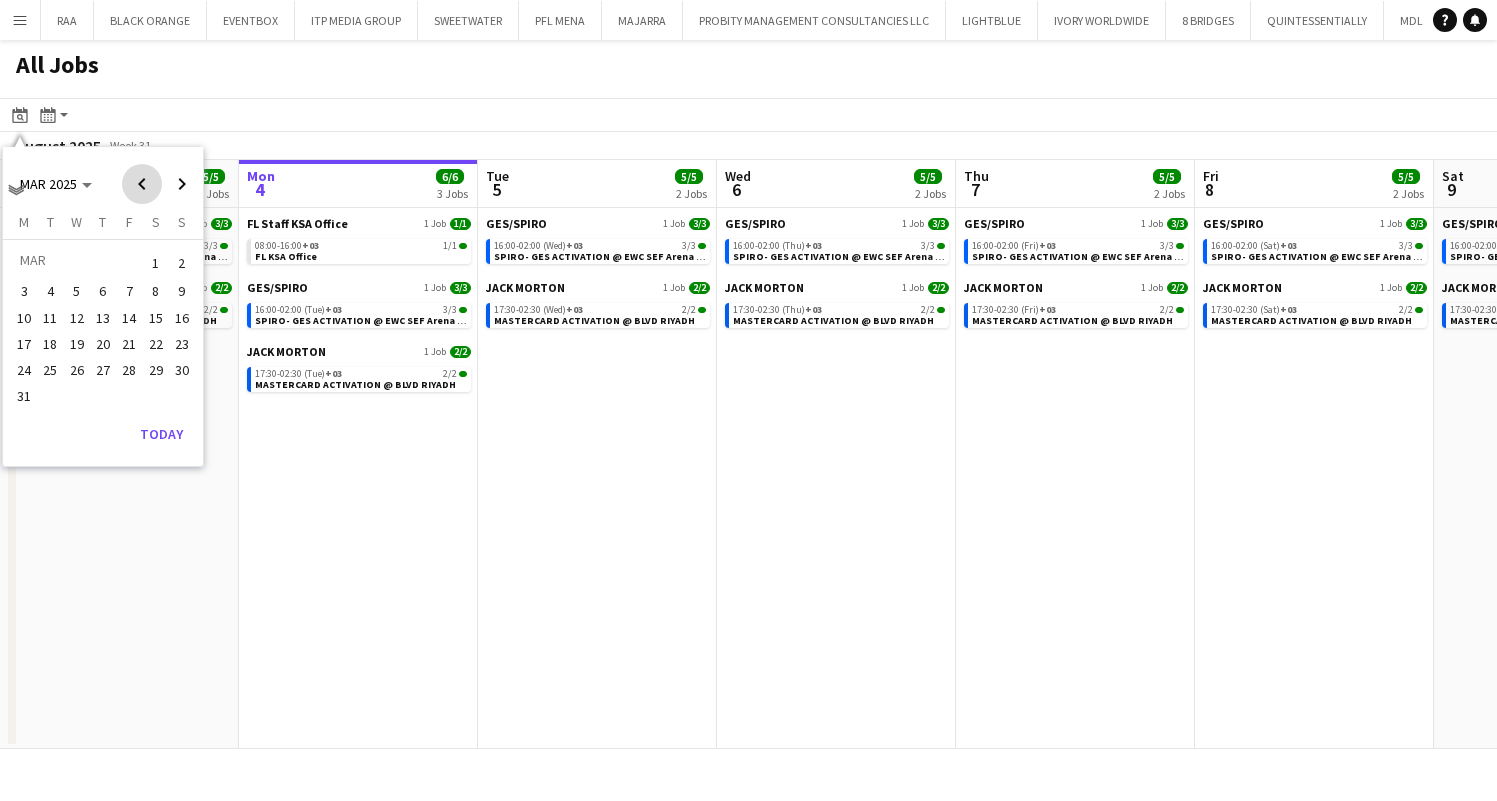 click at bounding box center [142, 184] 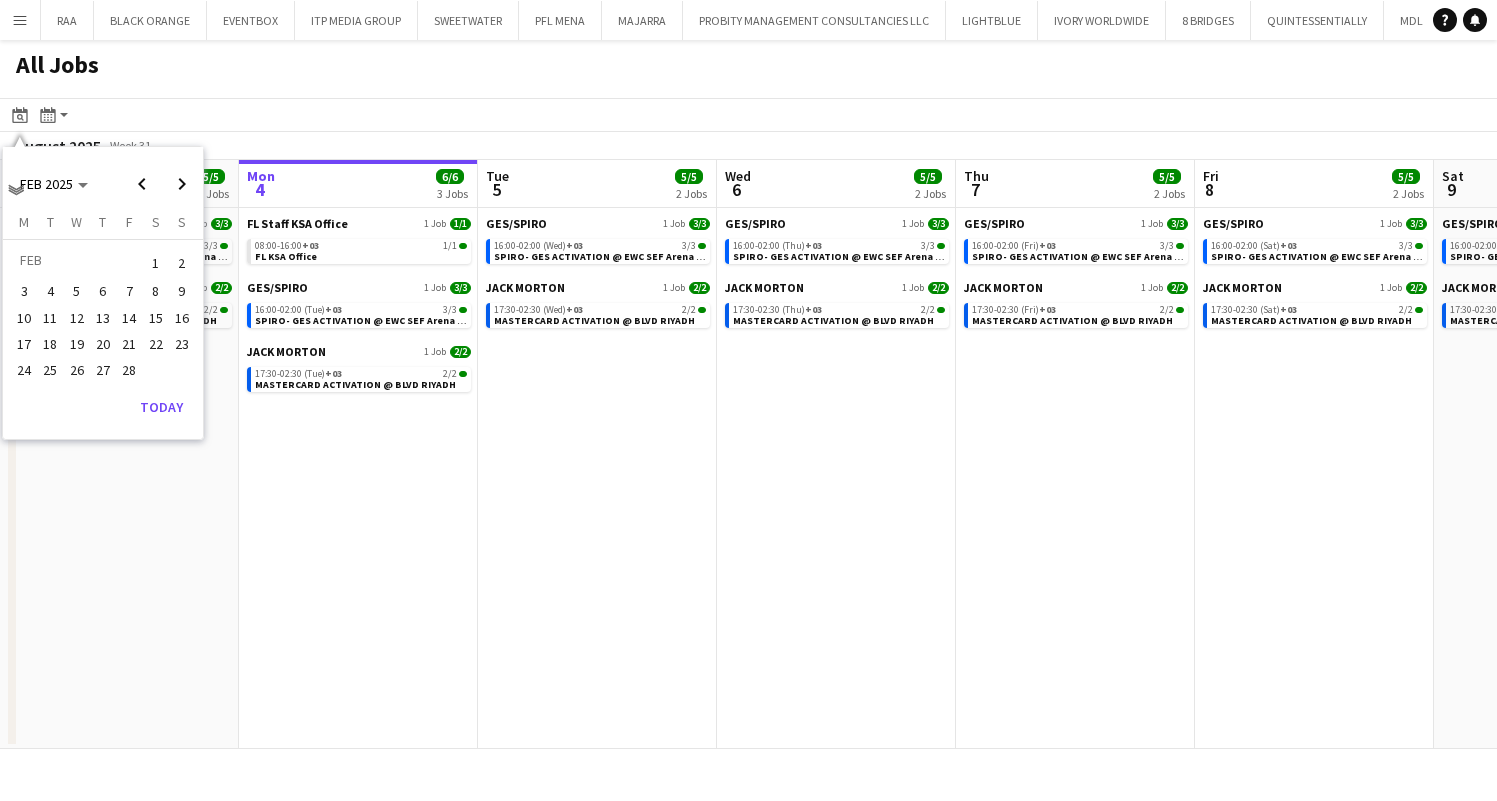 click on "8" at bounding box center (156, 292) 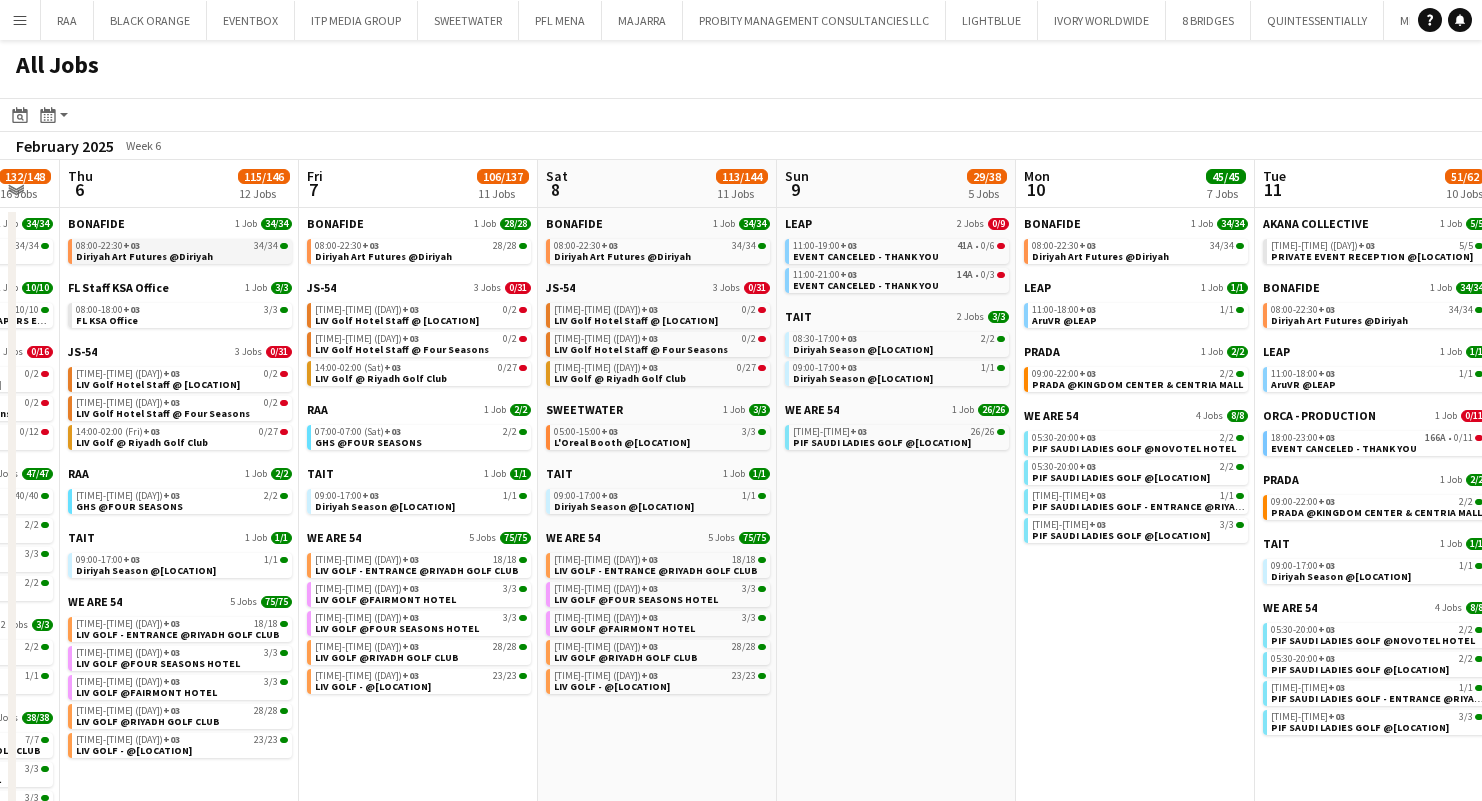 scroll, scrollTop: 0, scrollLeft: 586, axis: horizontal 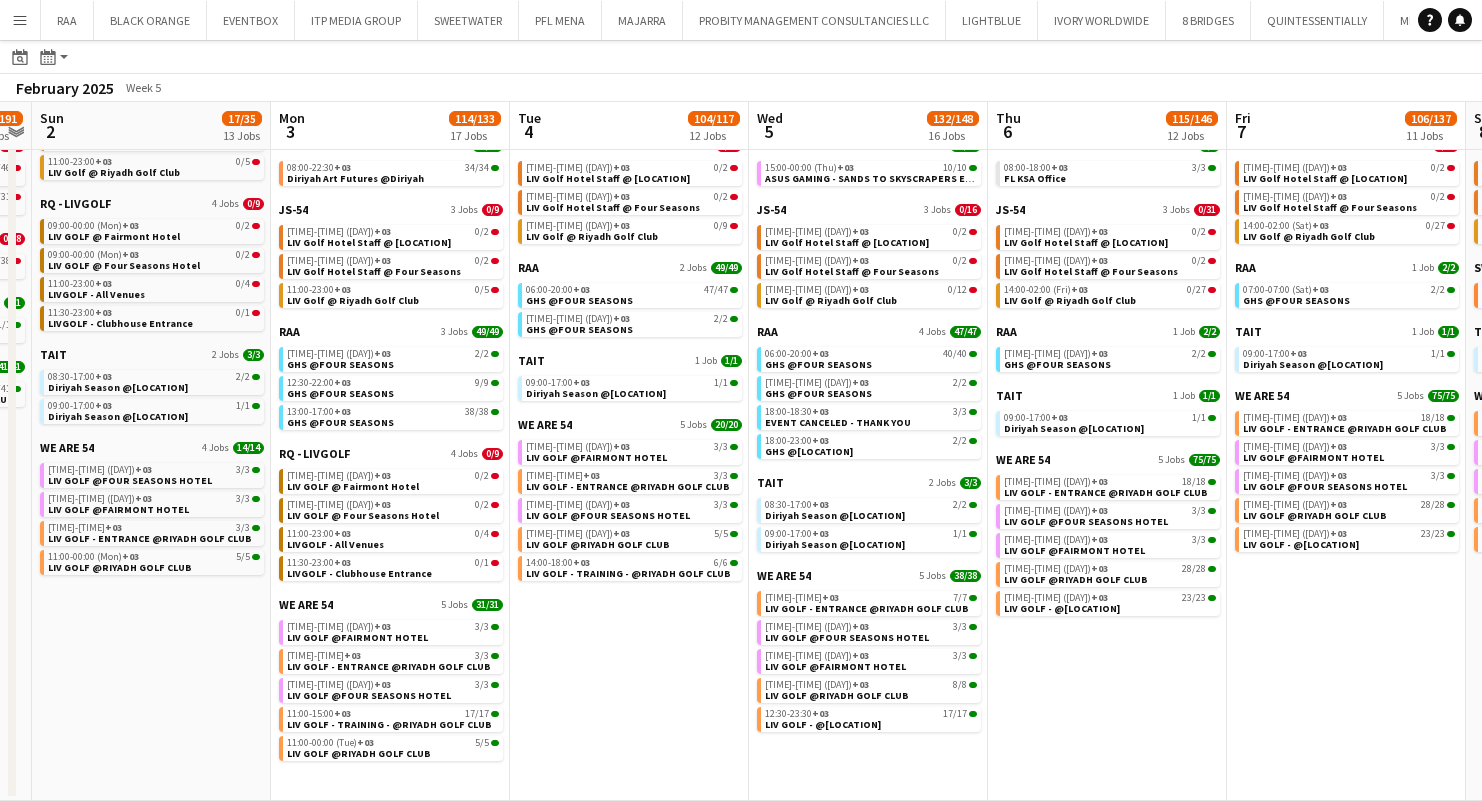 click on "Menu" at bounding box center (20, 20) 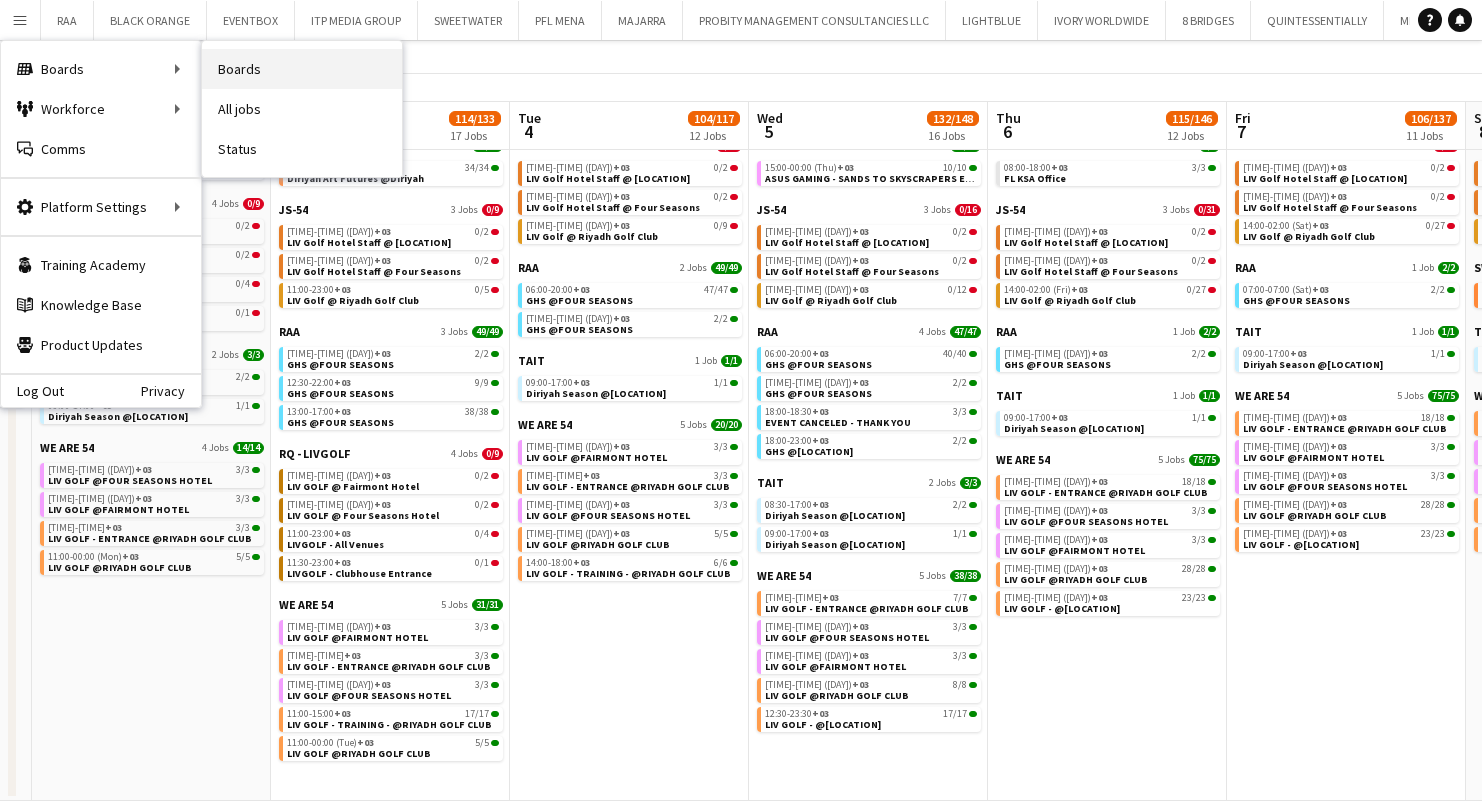 click on "Boards" at bounding box center (302, 69) 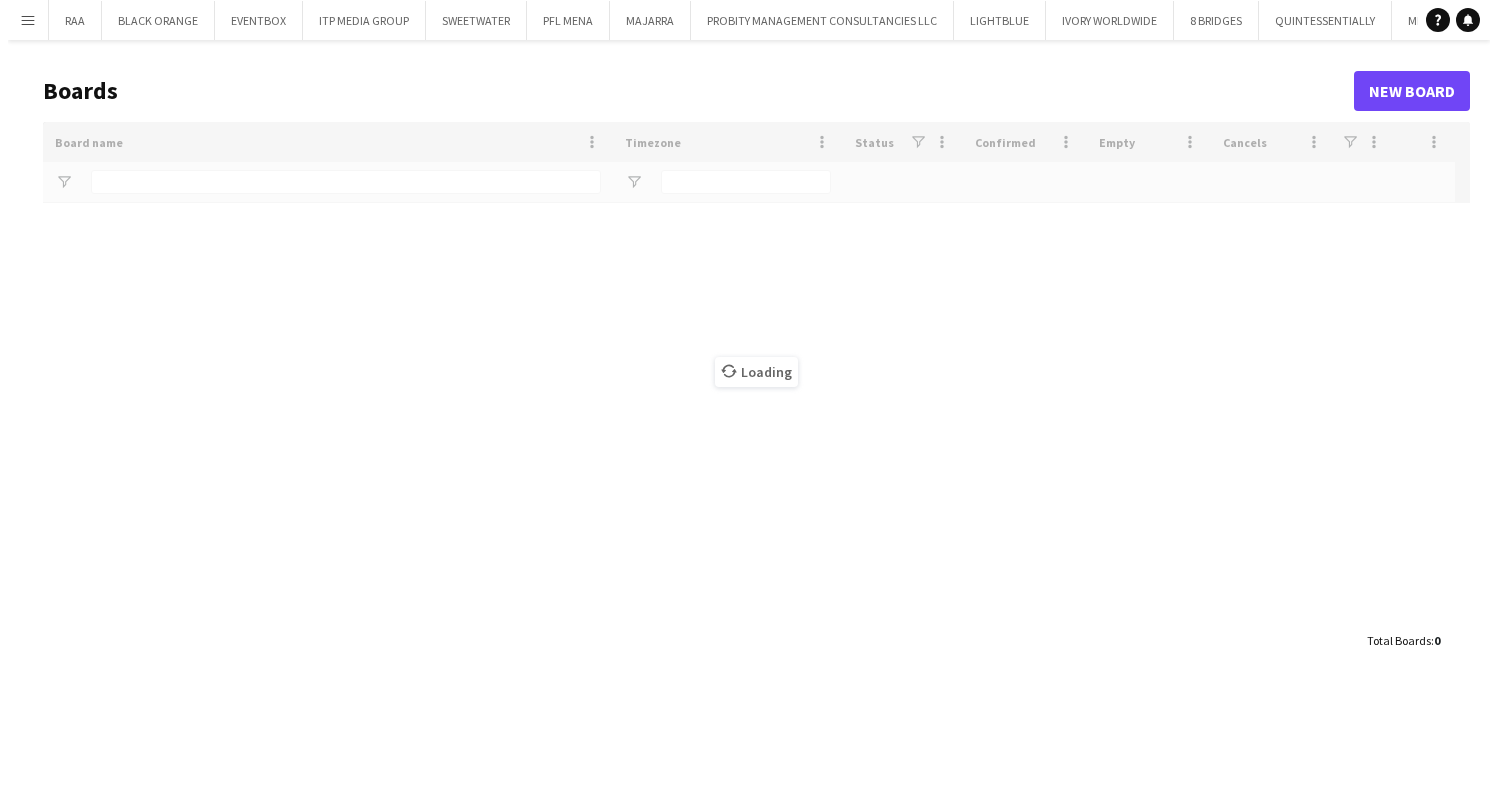 scroll, scrollTop: 0, scrollLeft: 0, axis: both 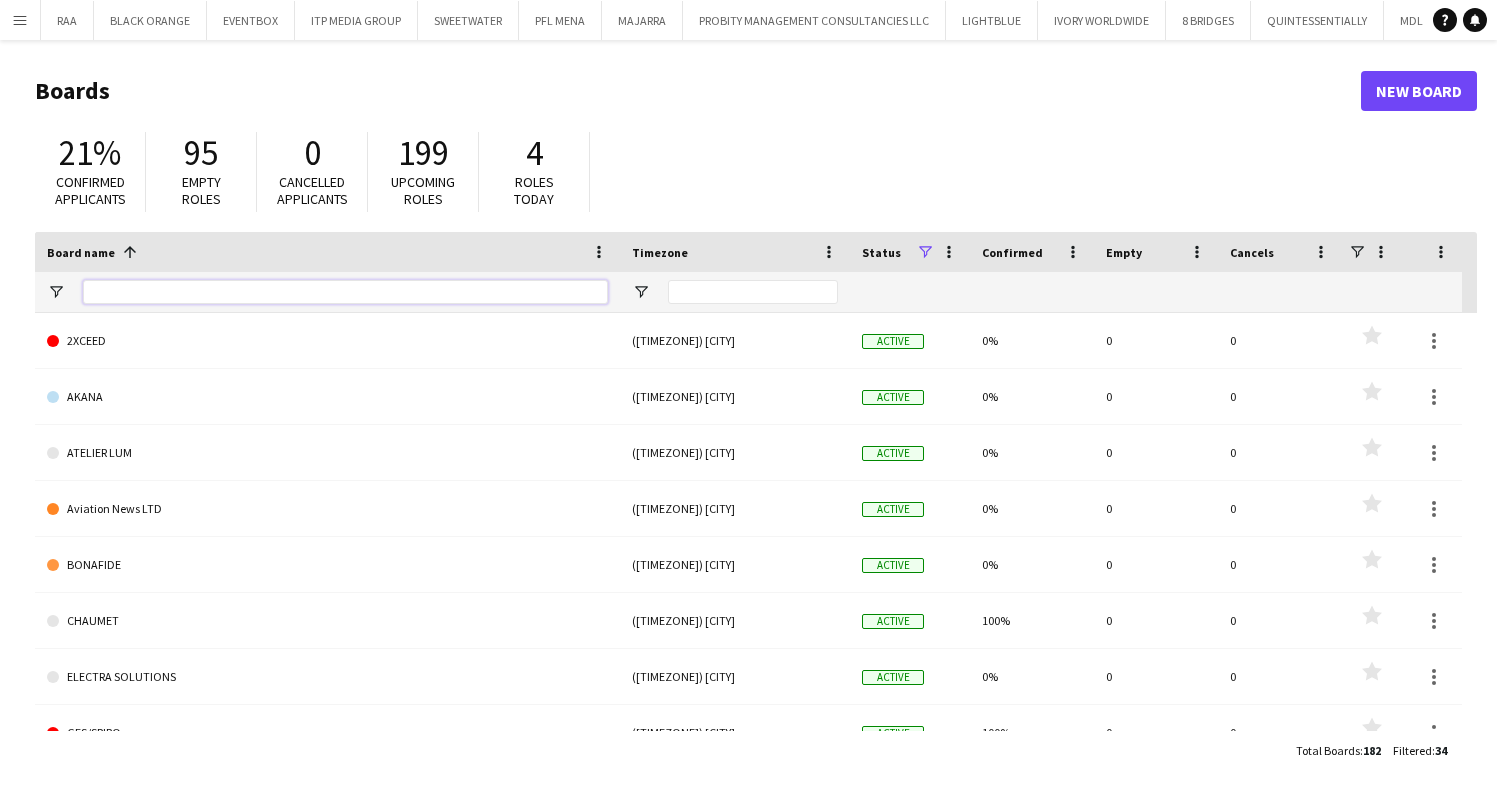 click at bounding box center [345, 292] 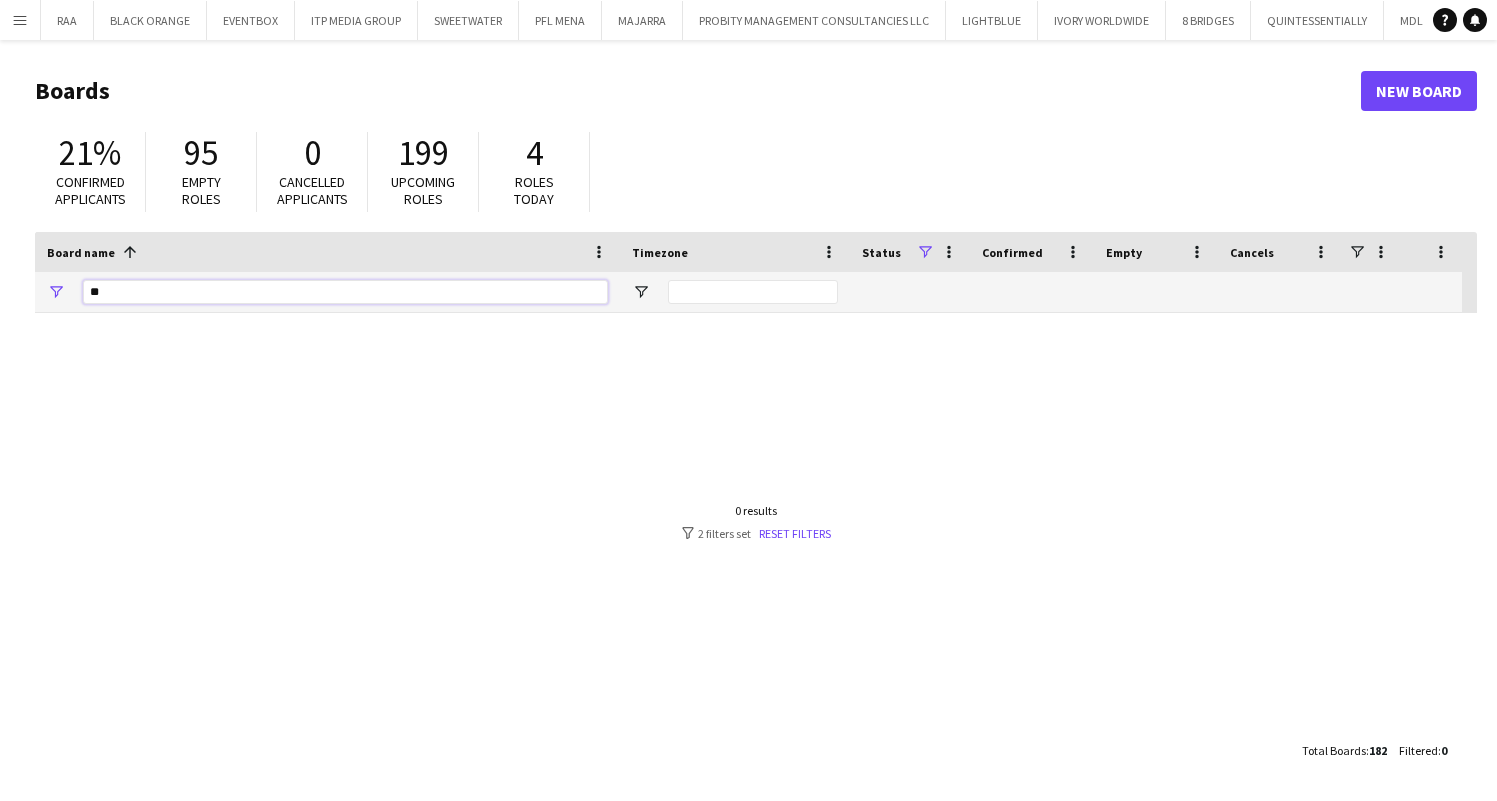 type on "*" 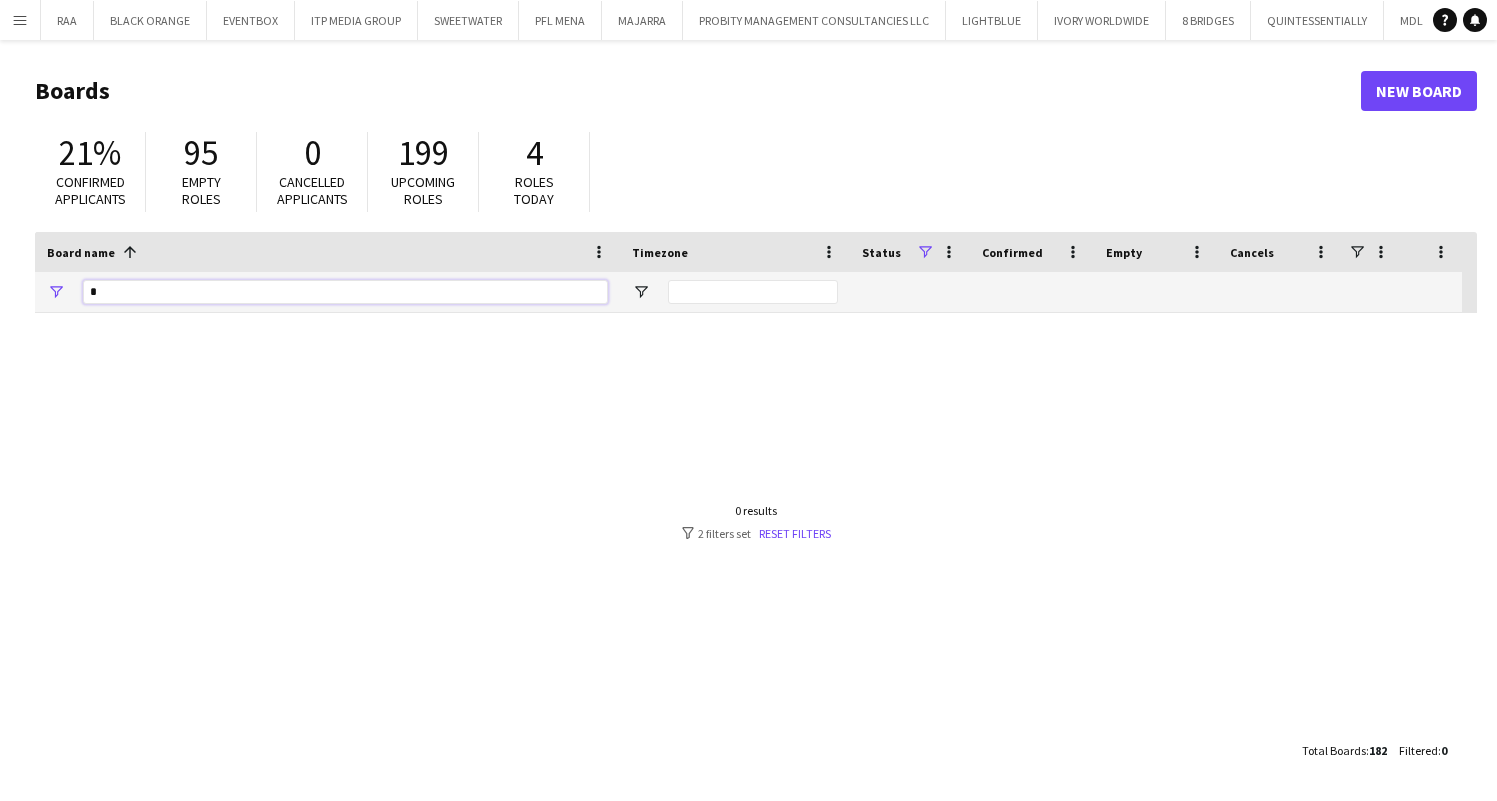 type 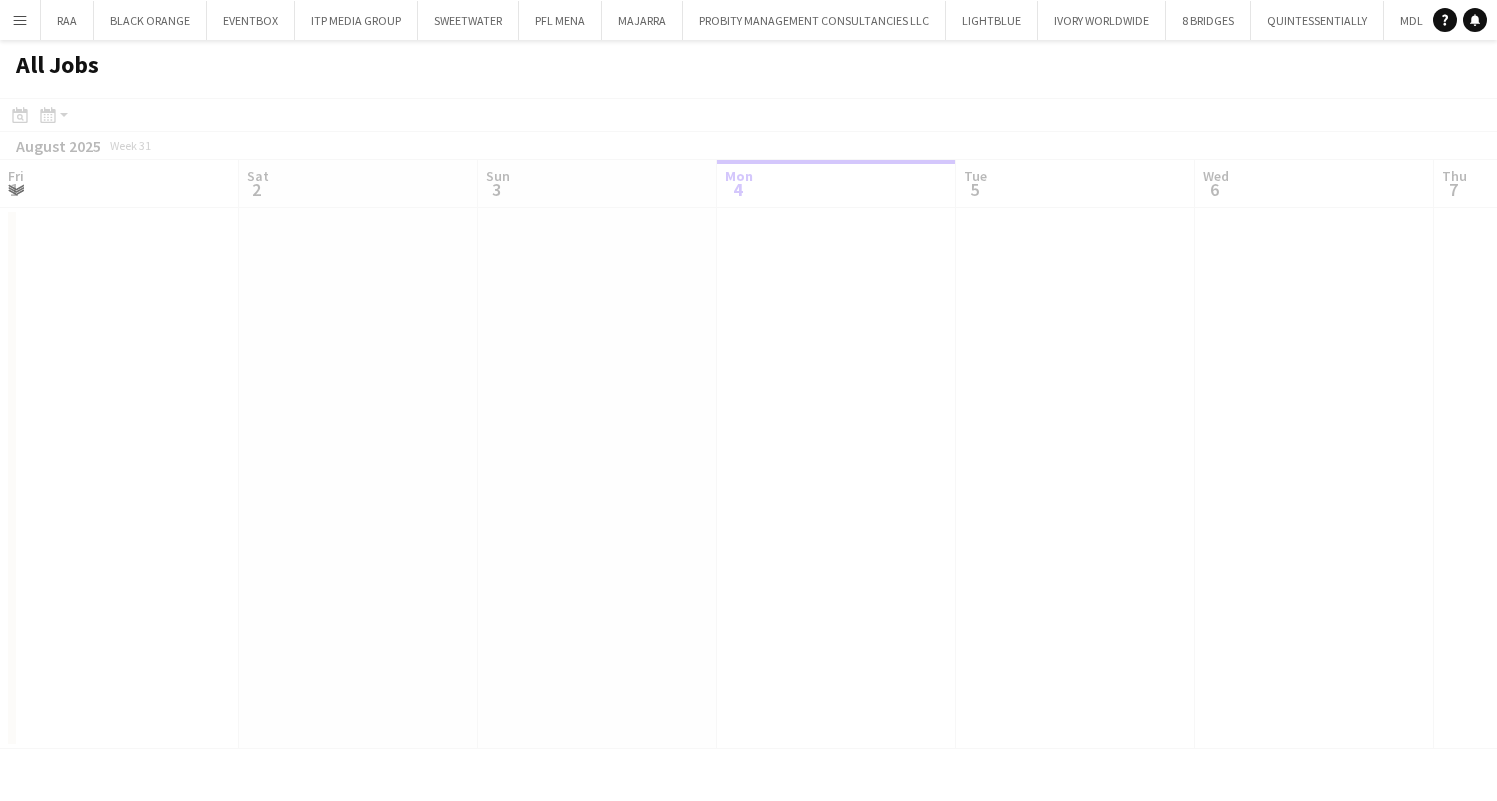 scroll, scrollTop: 0, scrollLeft: 478, axis: horizontal 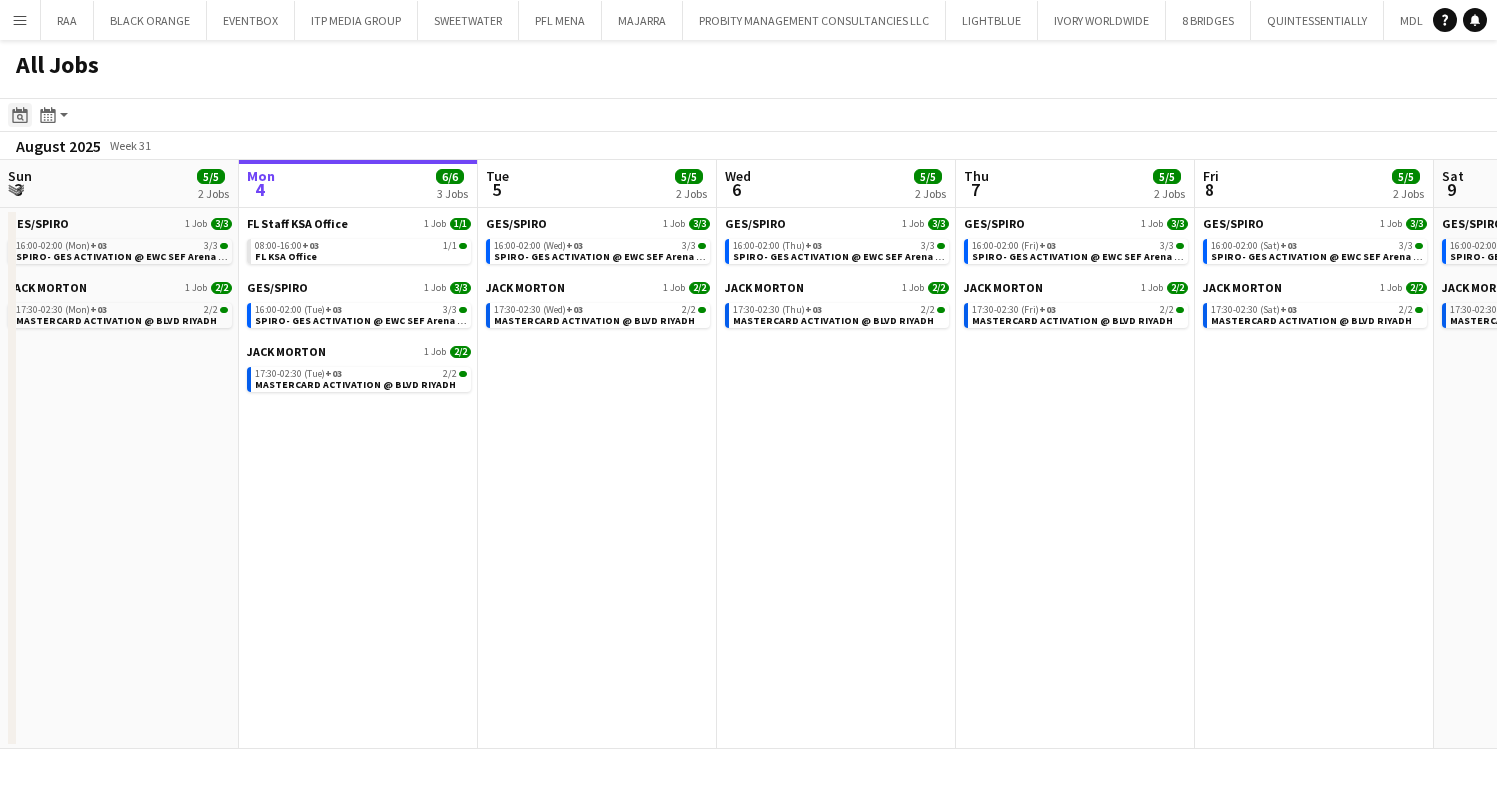 click on "Date picker" at bounding box center (20, 115) 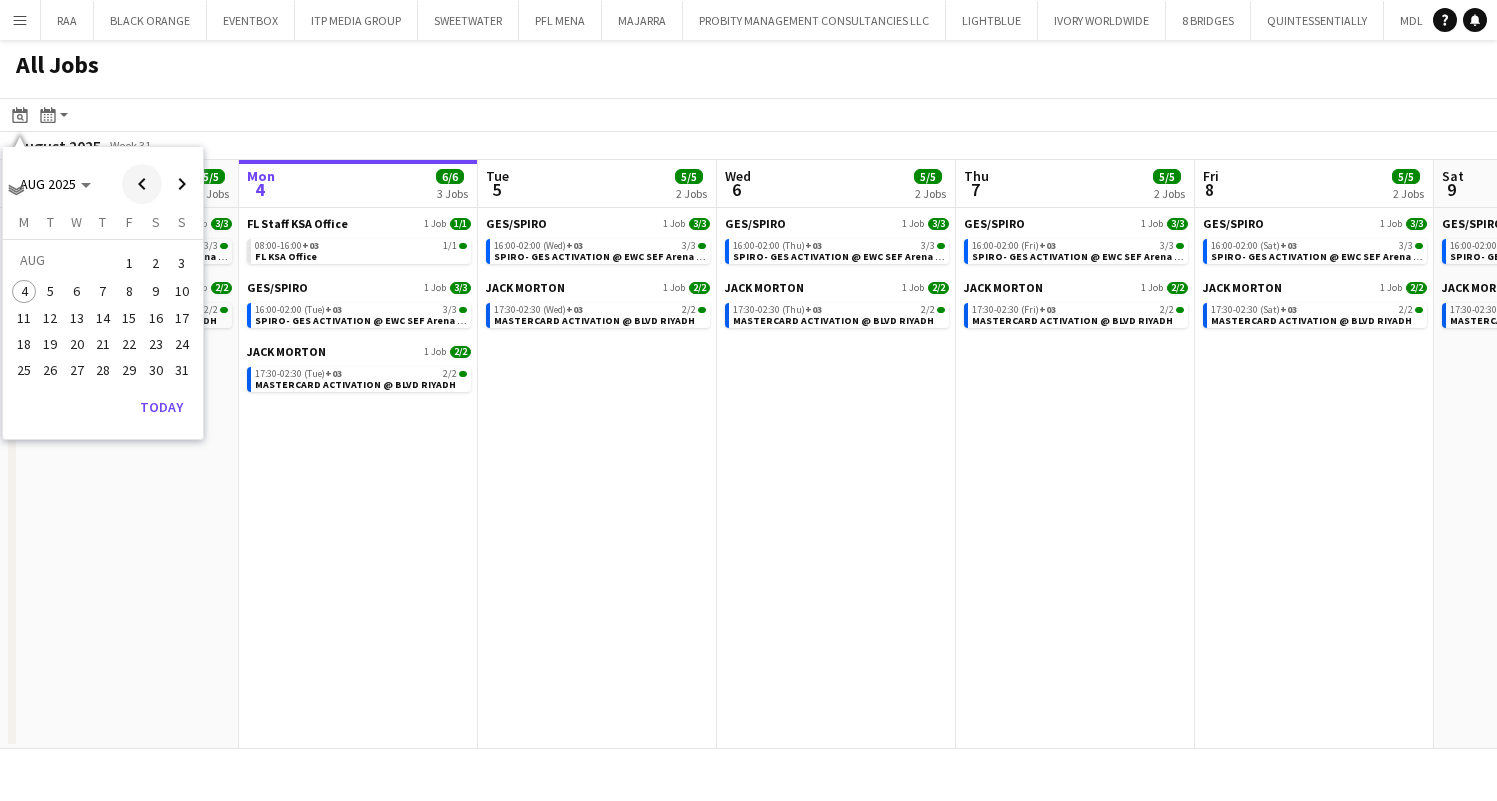 click at bounding box center (142, 184) 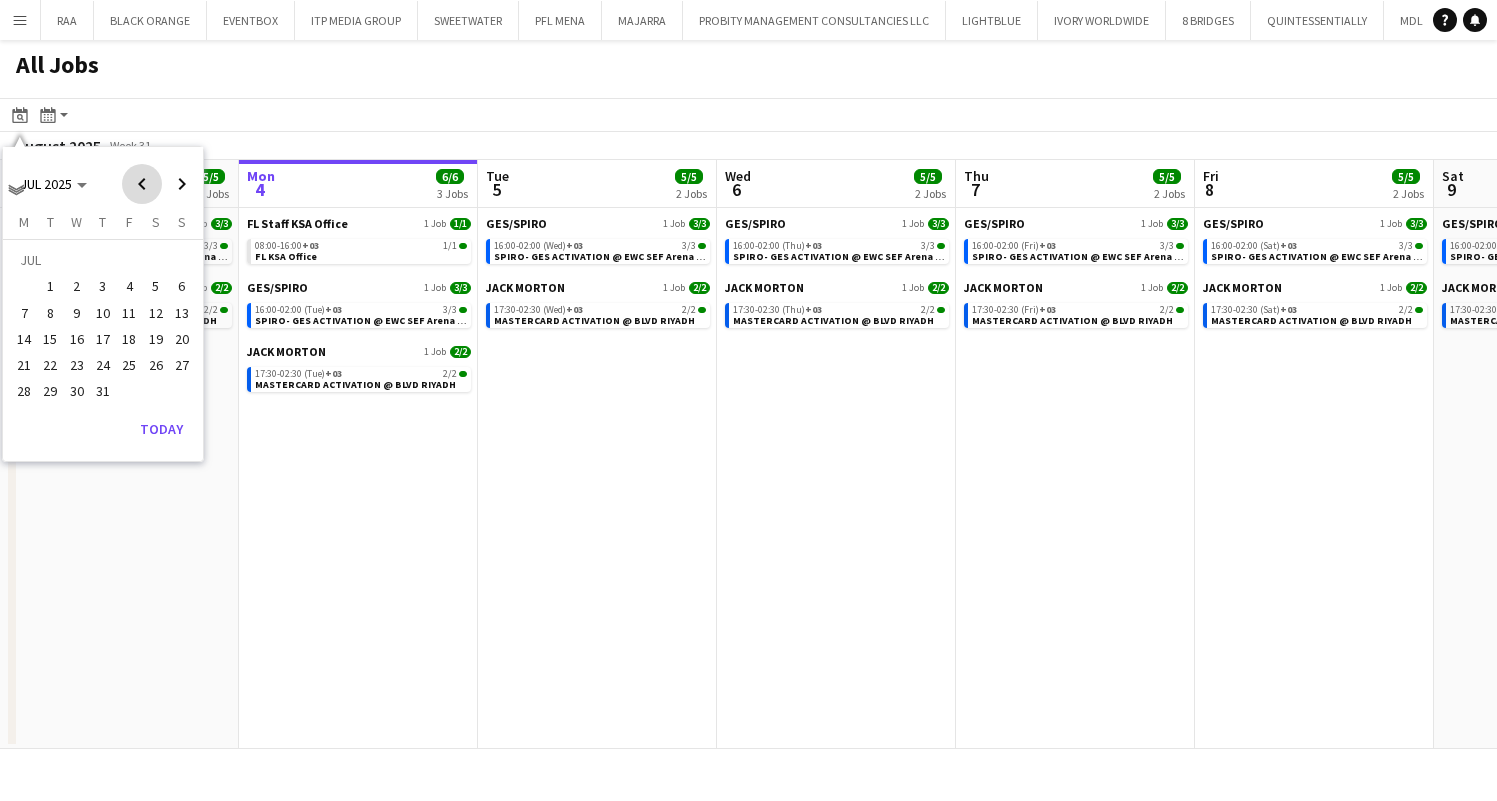 click at bounding box center [142, 184] 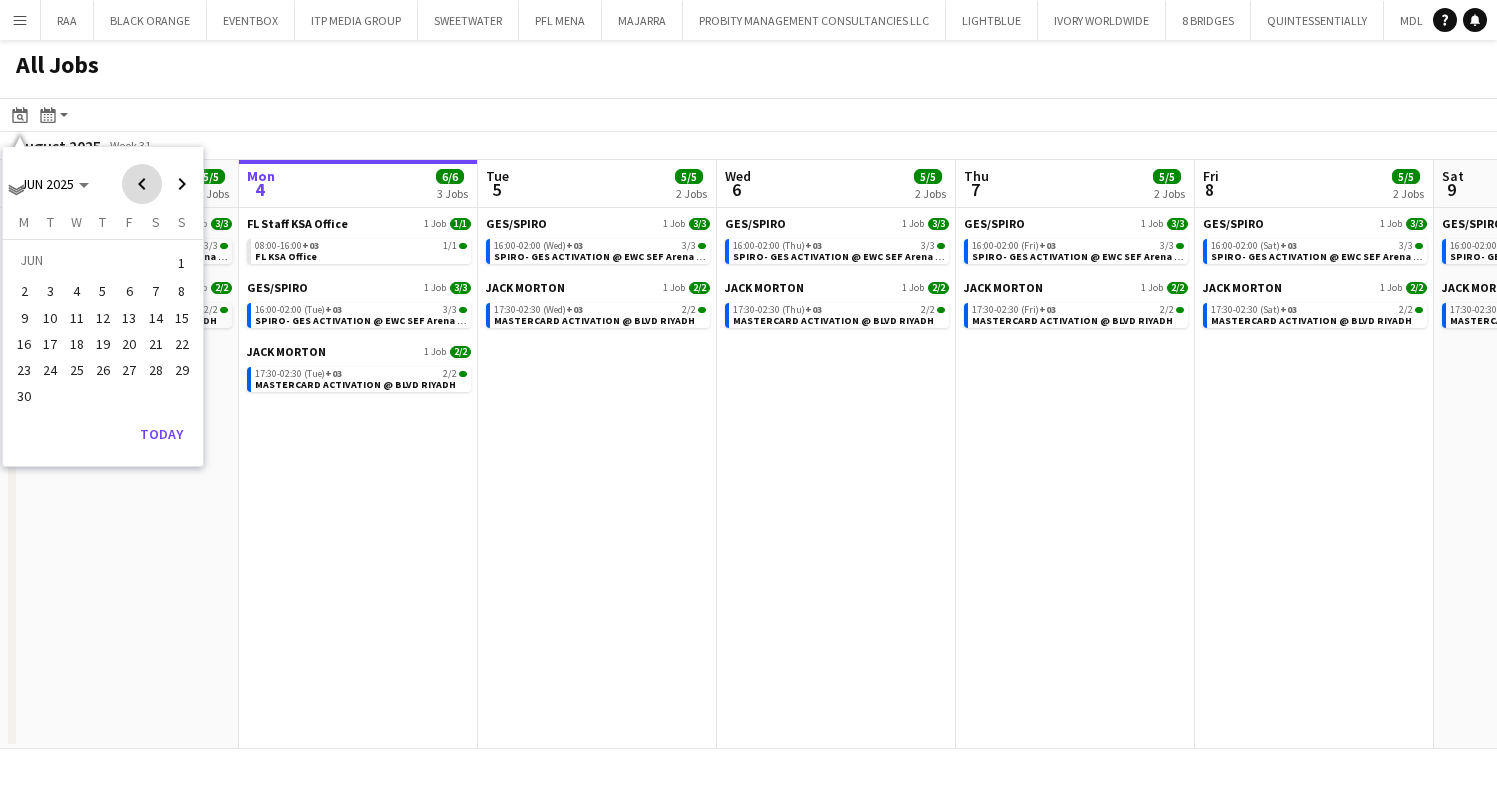 click at bounding box center [142, 184] 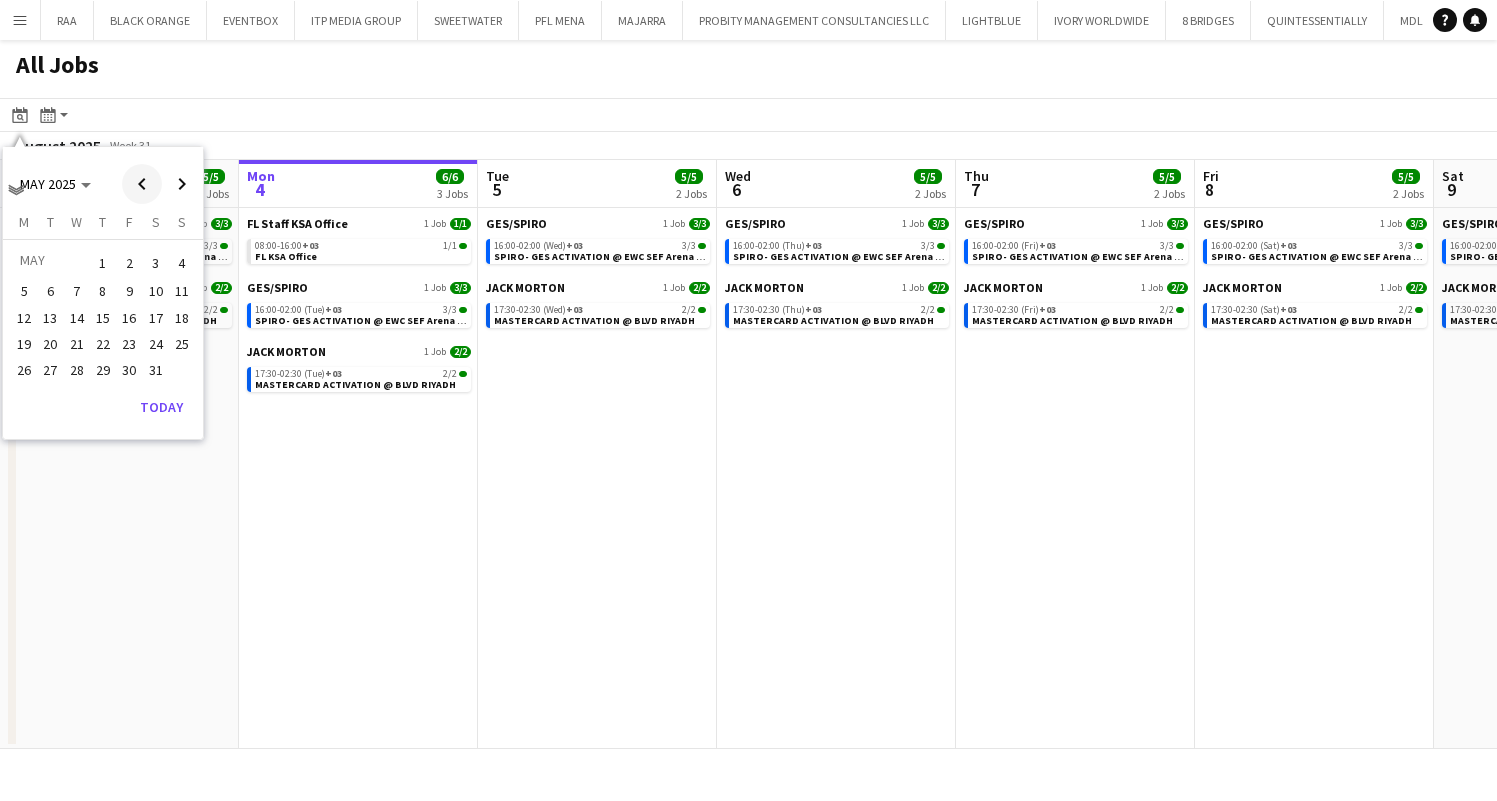 click at bounding box center (142, 184) 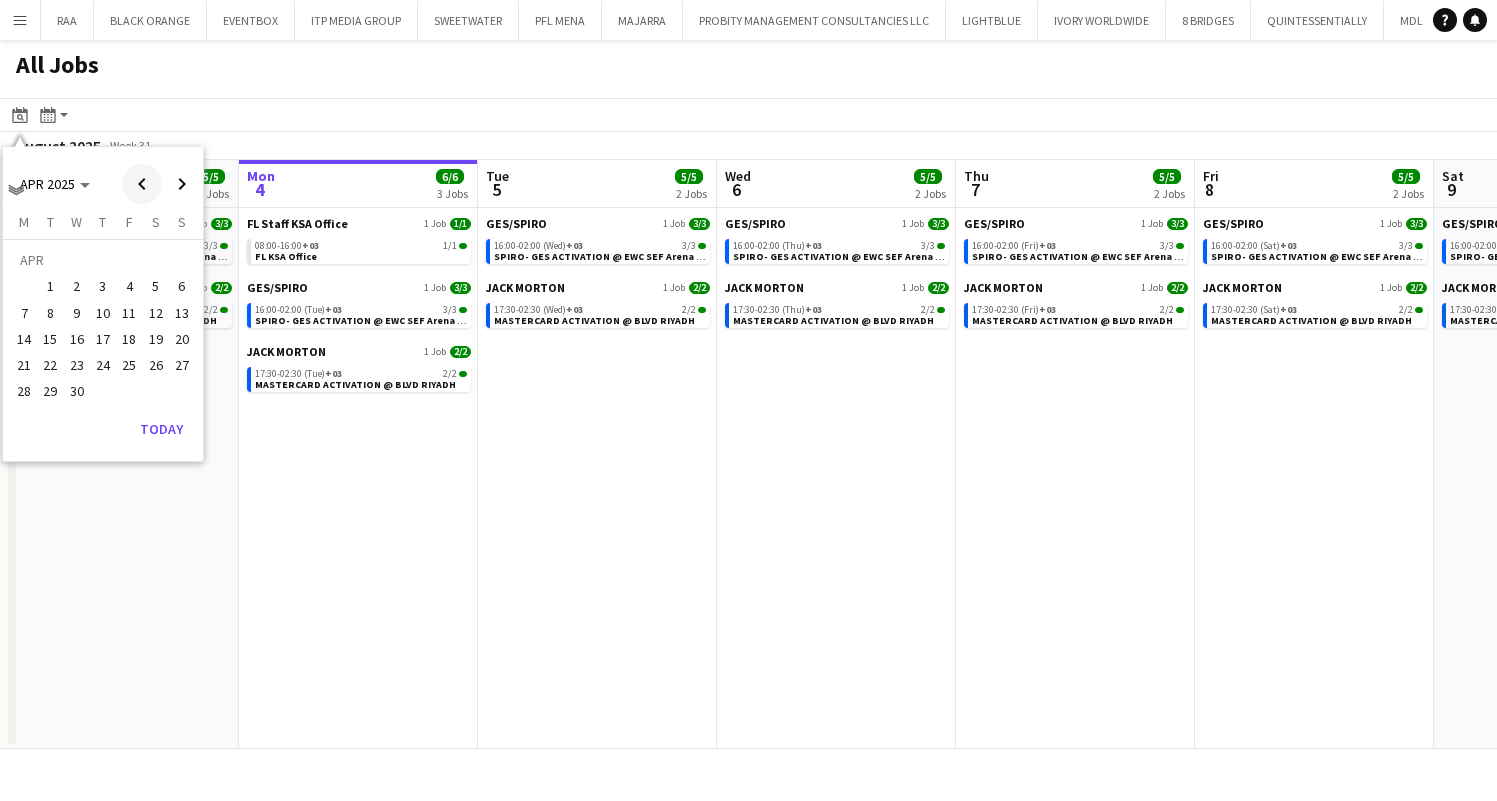 click at bounding box center [142, 184] 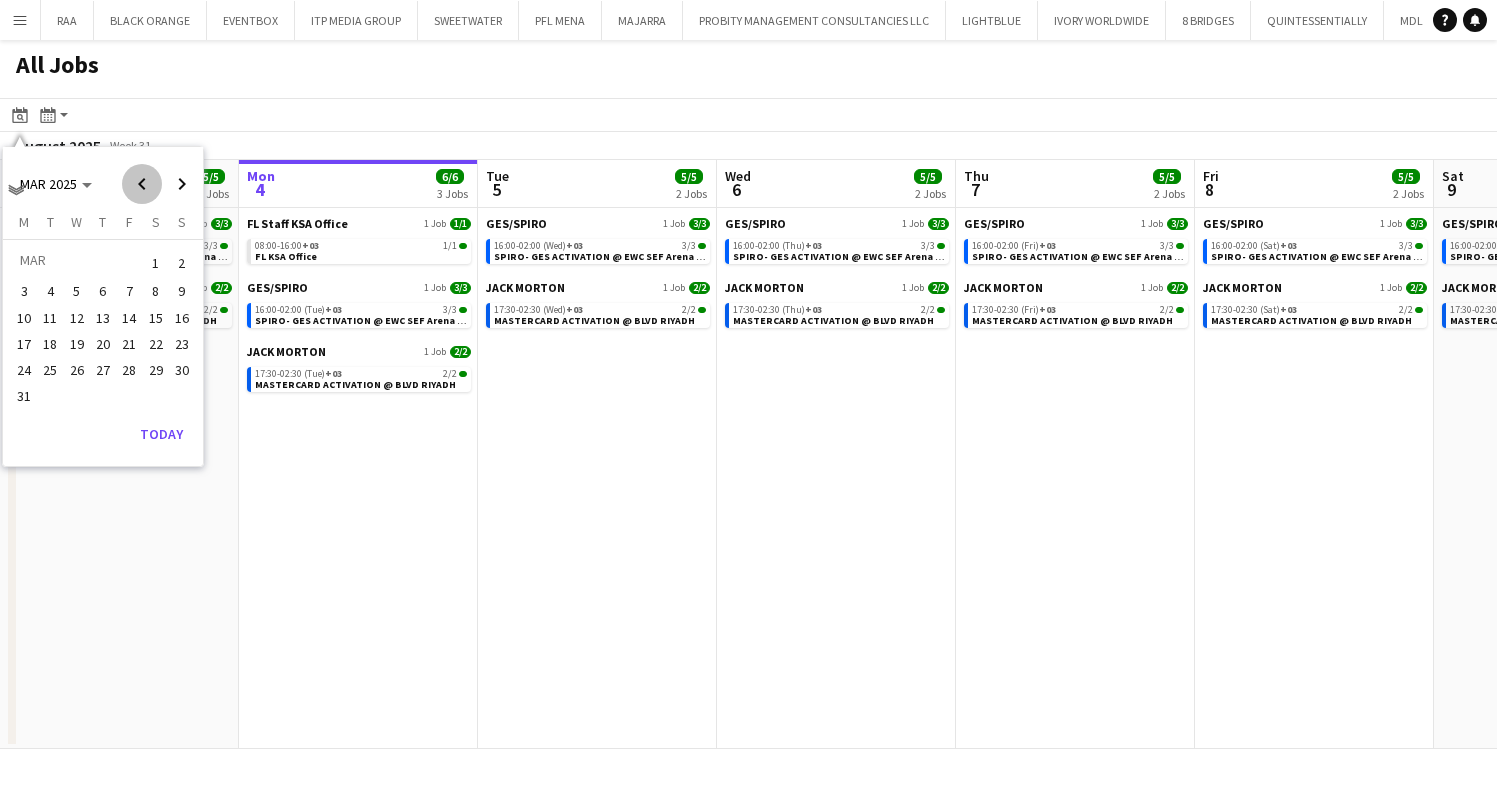 click at bounding box center (142, 184) 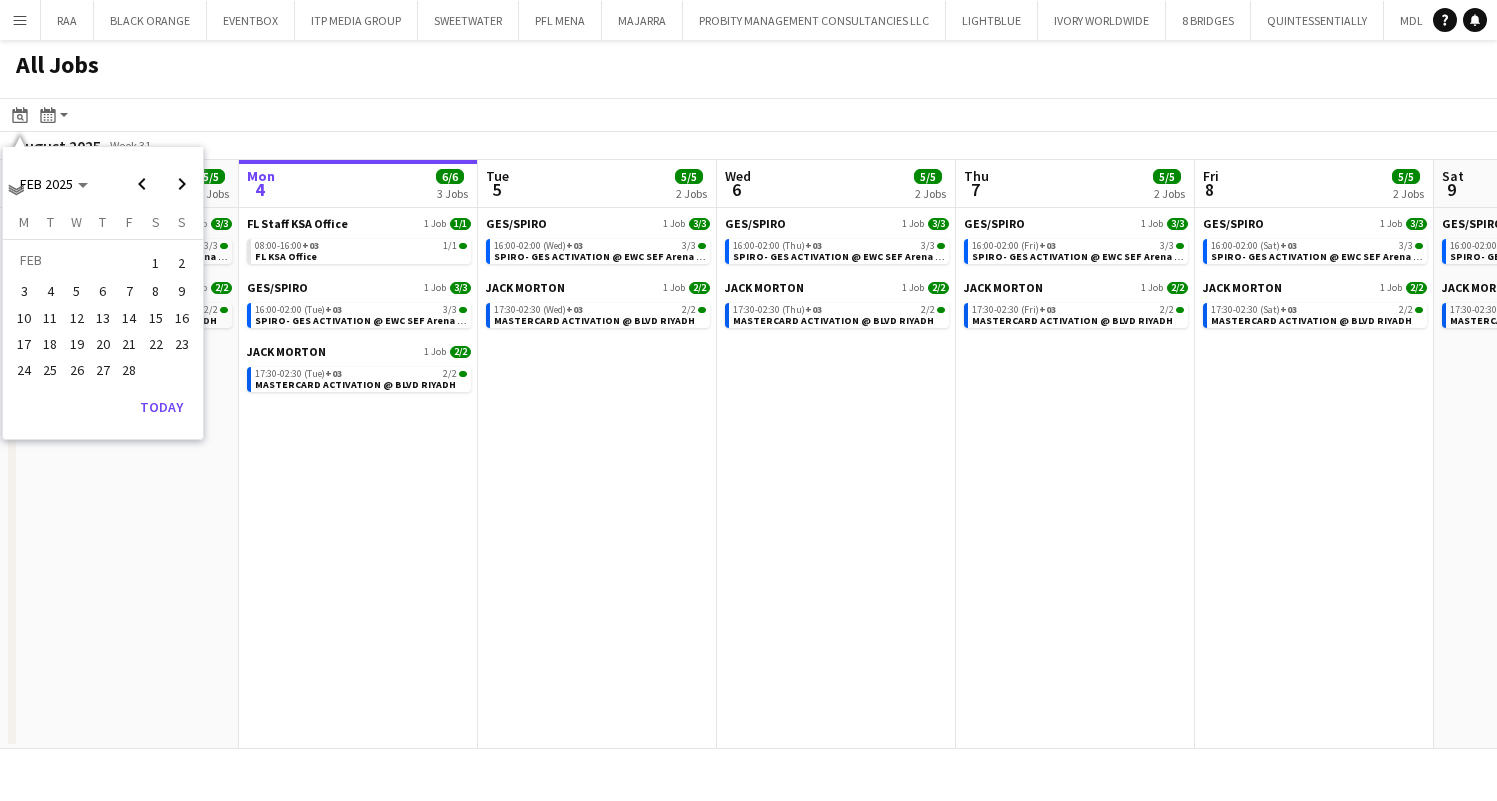 click on "5" at bounding box center (77, 292) 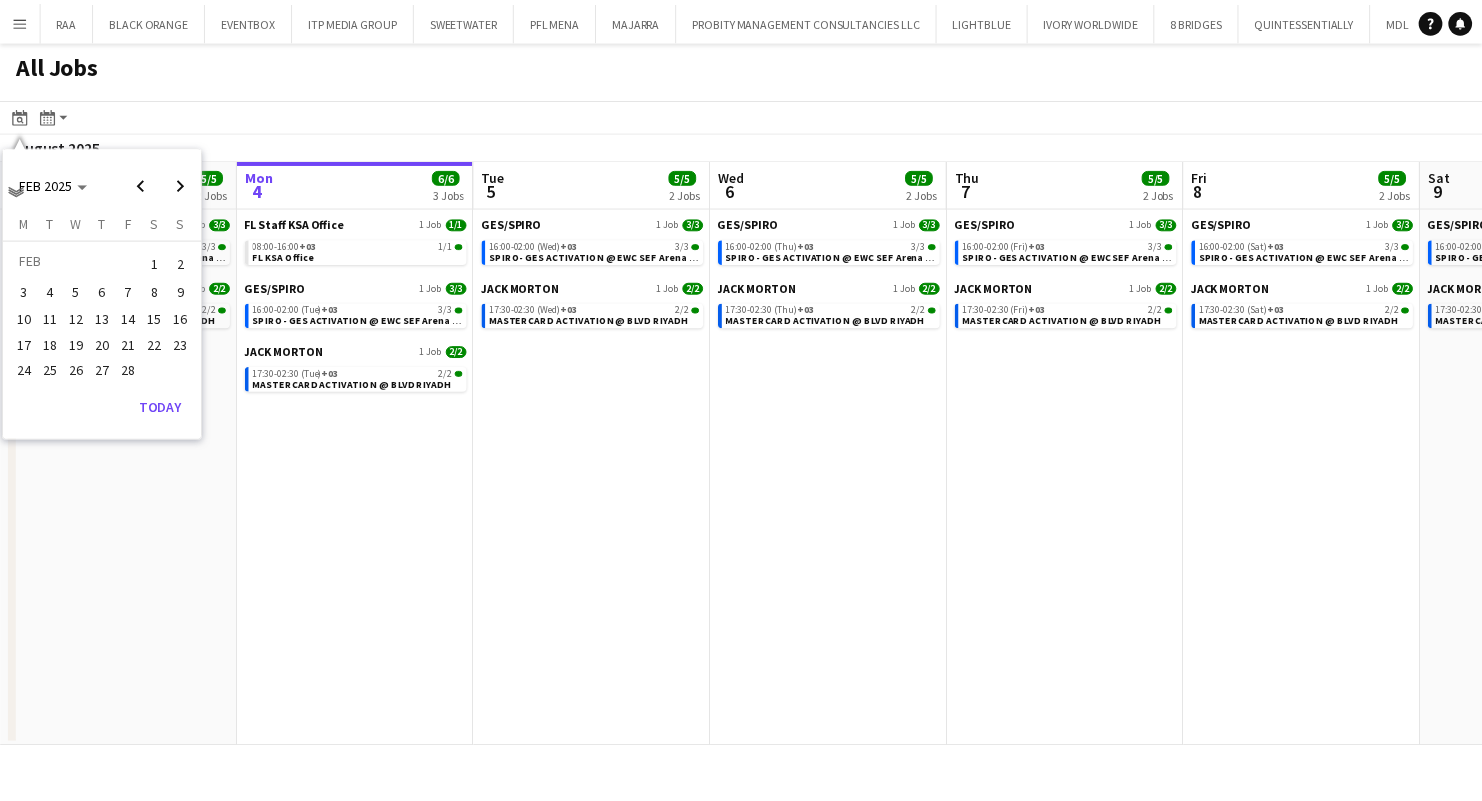 scroll, scrollTop: 0, scrollLeft: 687, axis: horizontal 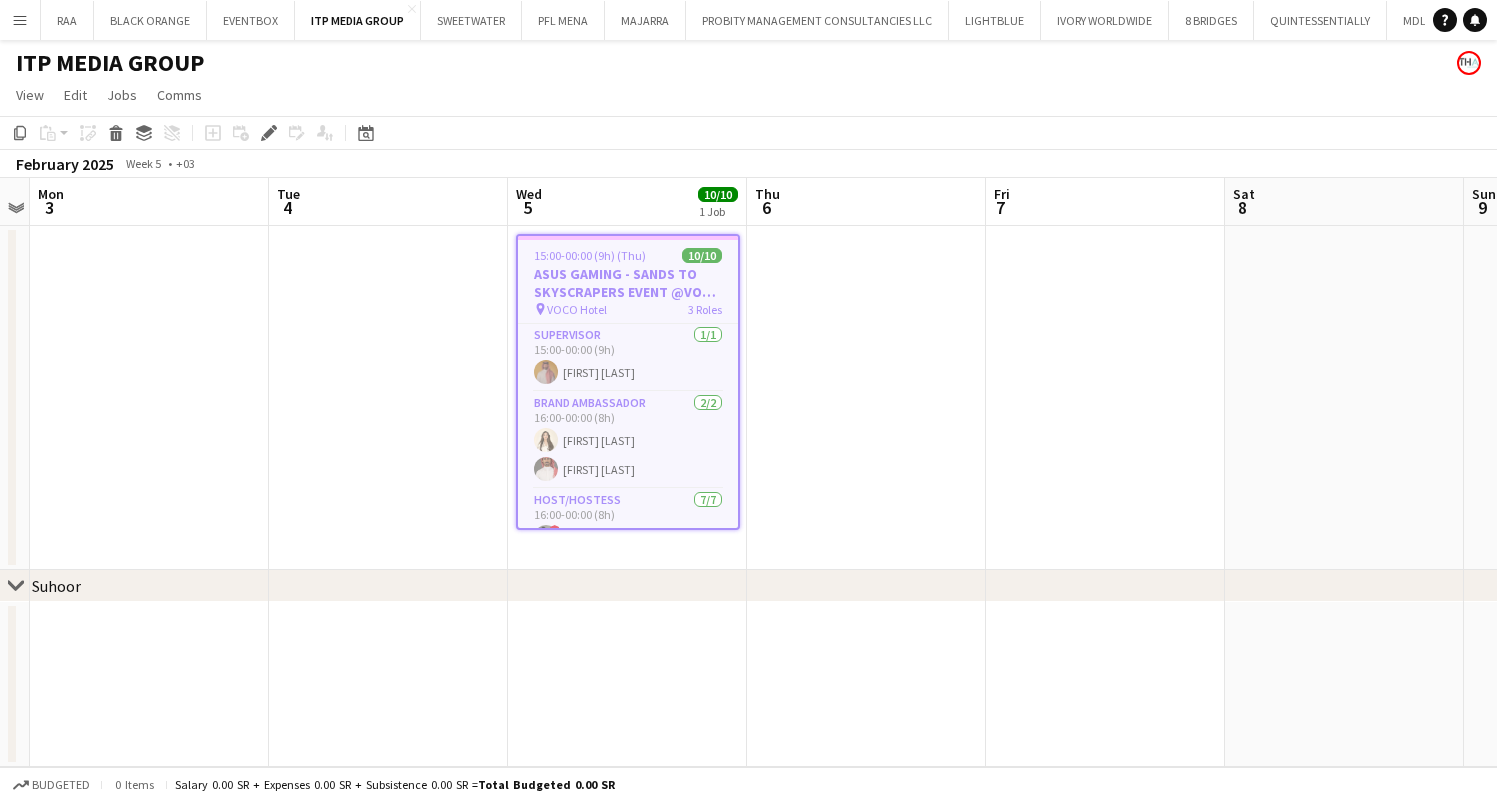 click on "ASUS GAMING - SANDS TO SKYSCRAPERS EVENT @VOCO HOTEL" at bounding box center (628, 283) 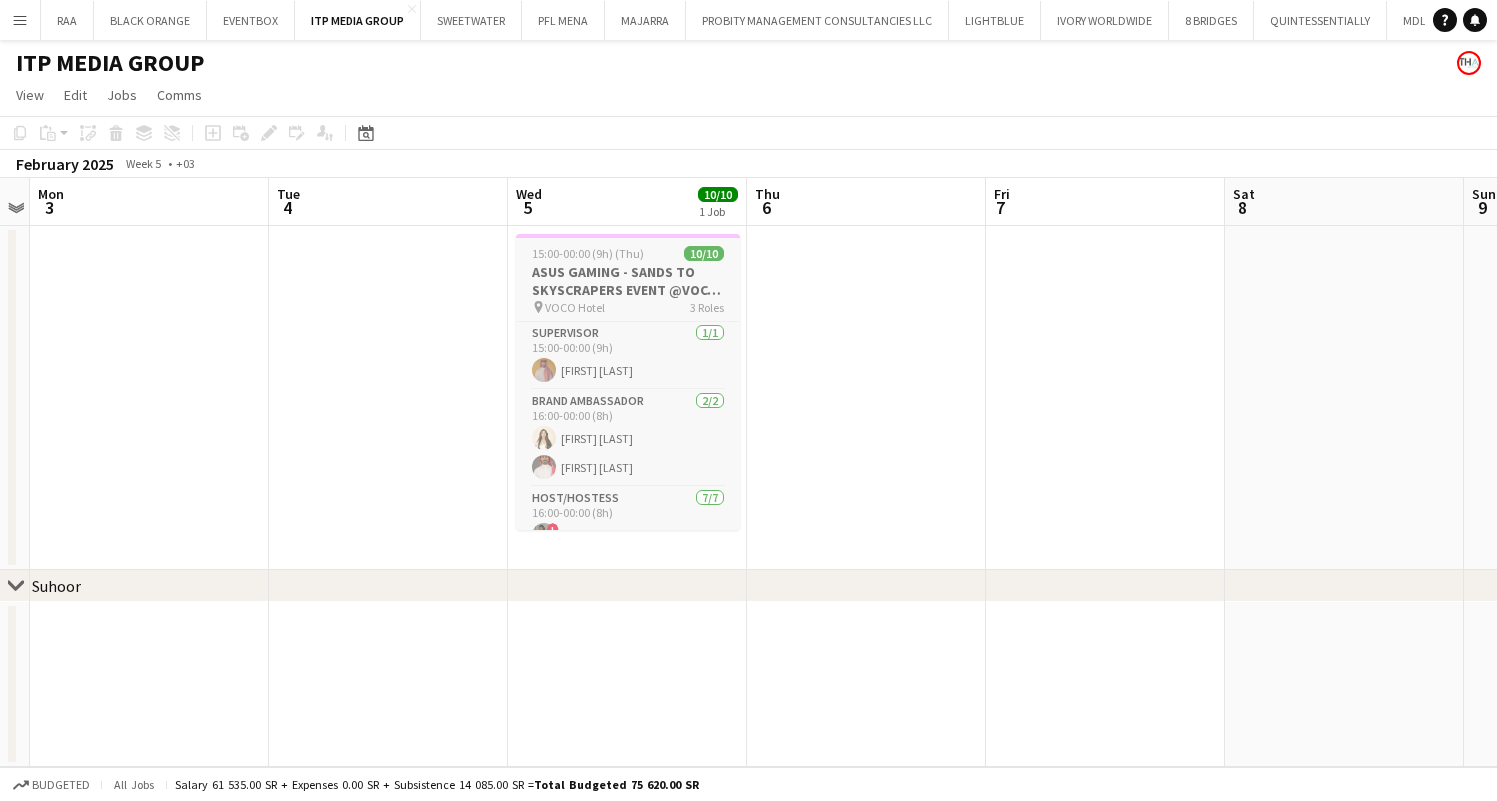 click on "ASUS GAMING - SANDS TO SKYSCRAPERS EVENT @VOCO HOTEL" at bounding box center (628, 281) 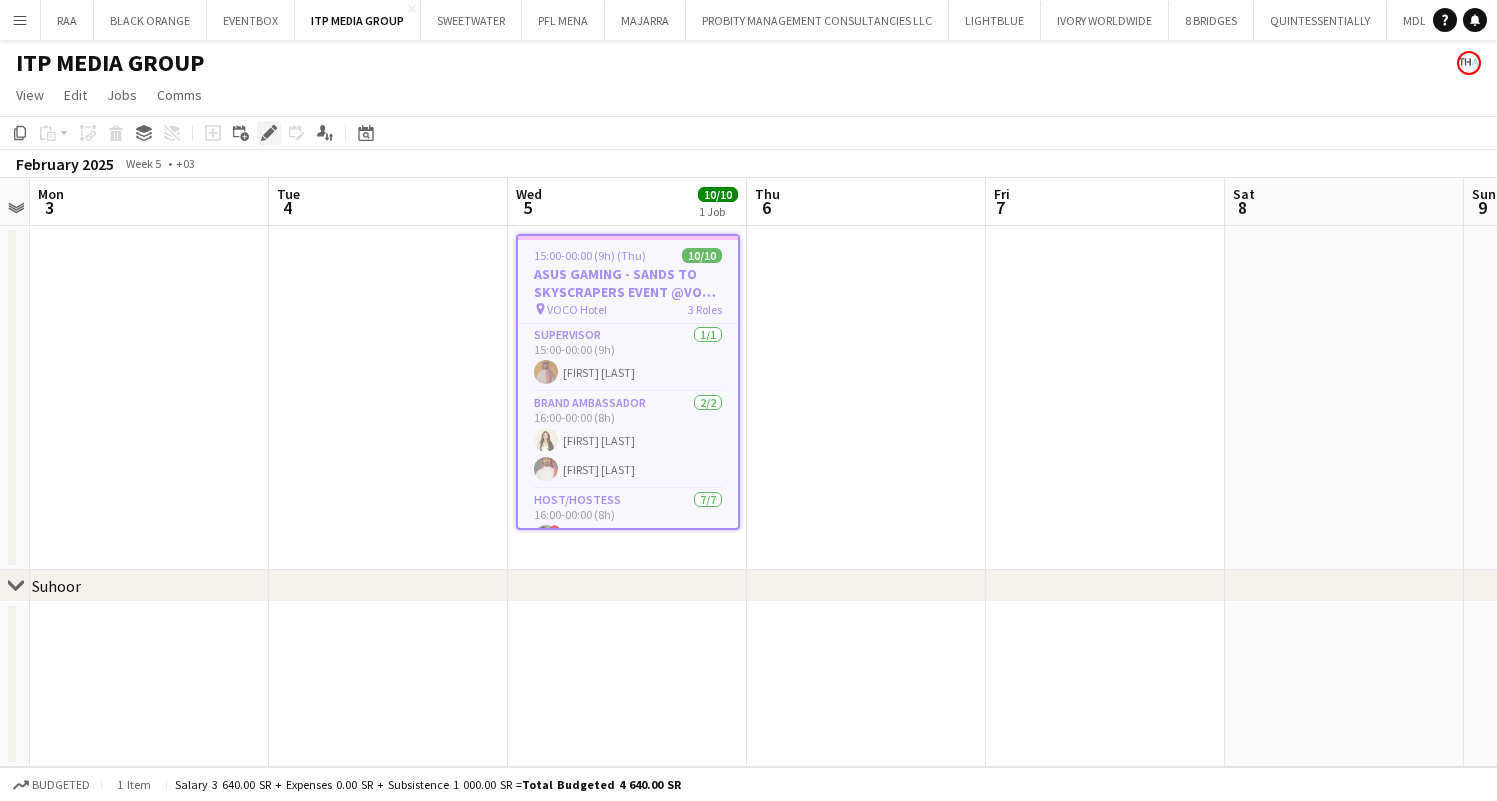 click on "Edit" at bounding box center [269, 133] 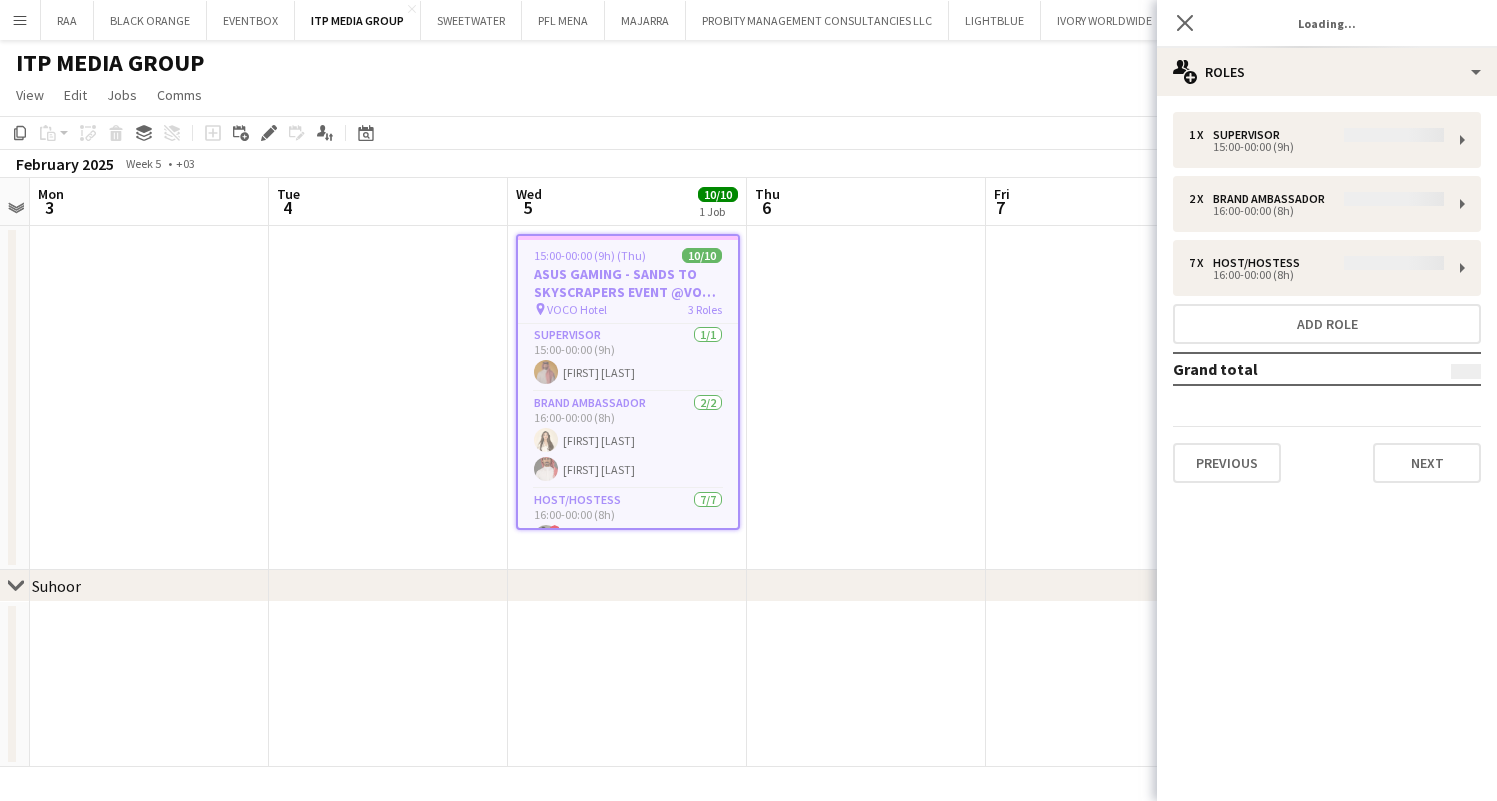 type on "**********" 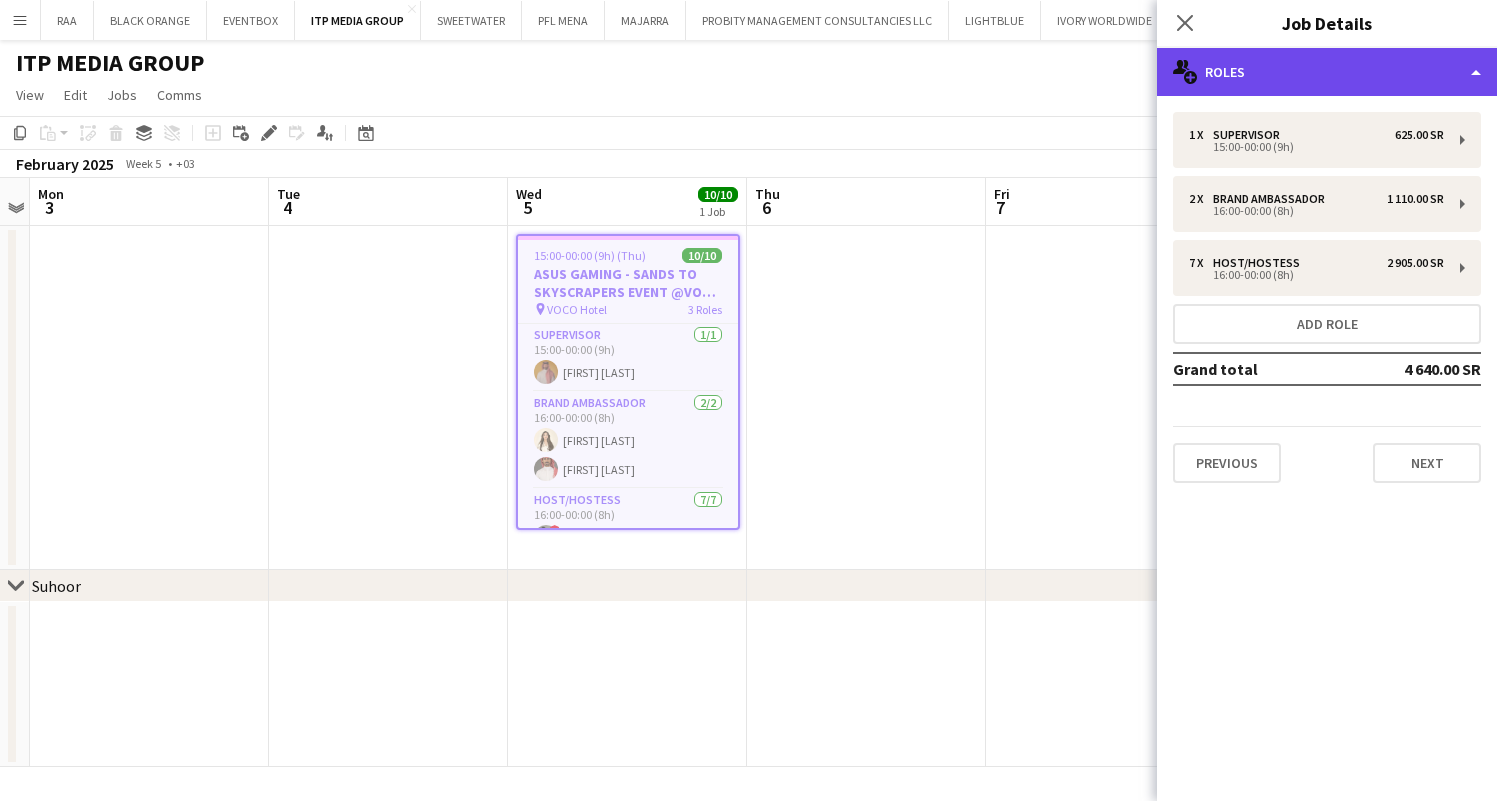 click on "multiple-users-add
Roles" 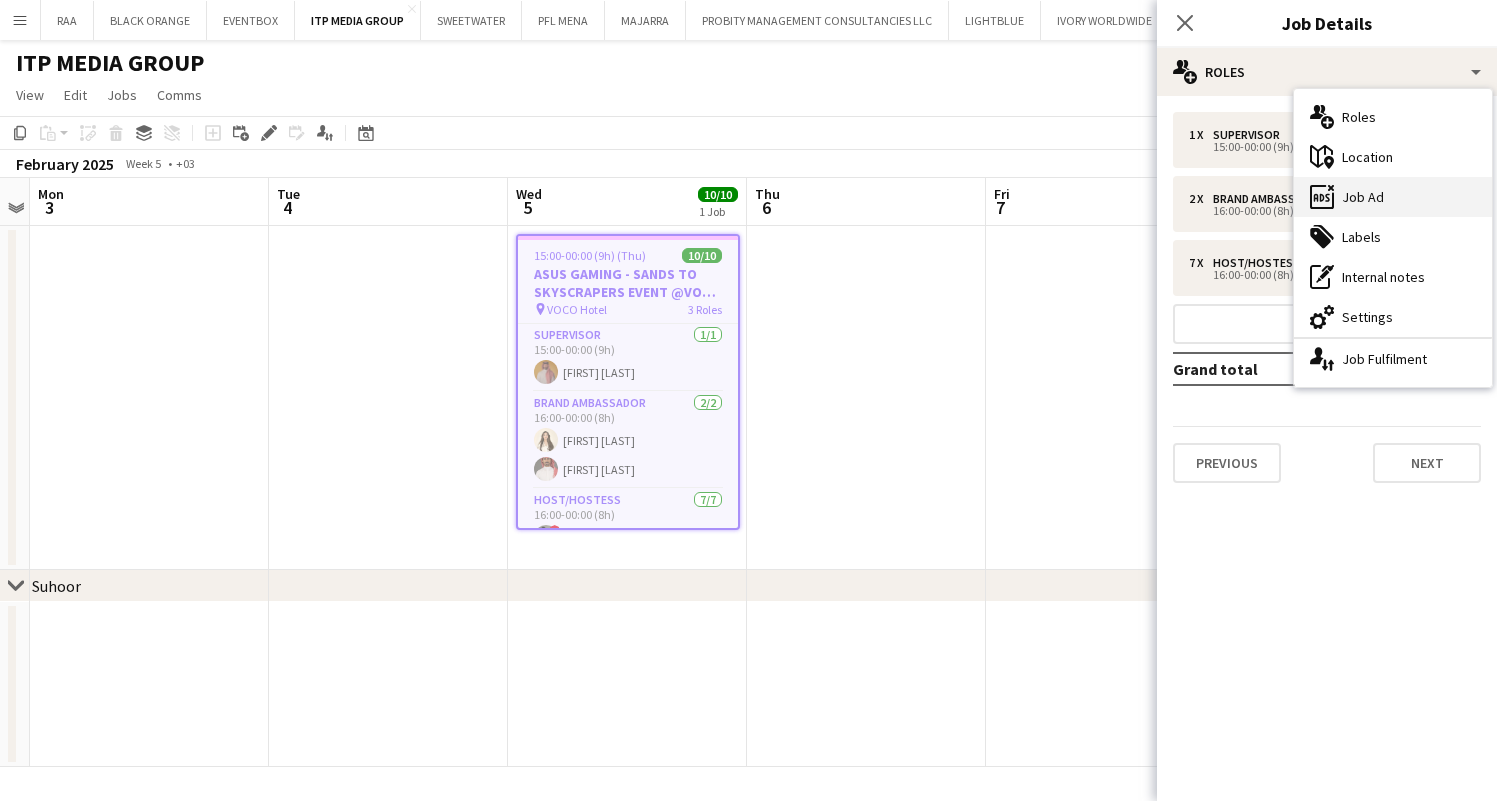 click on "ads-window
Job Ad" at bounding box center (1393, 197) 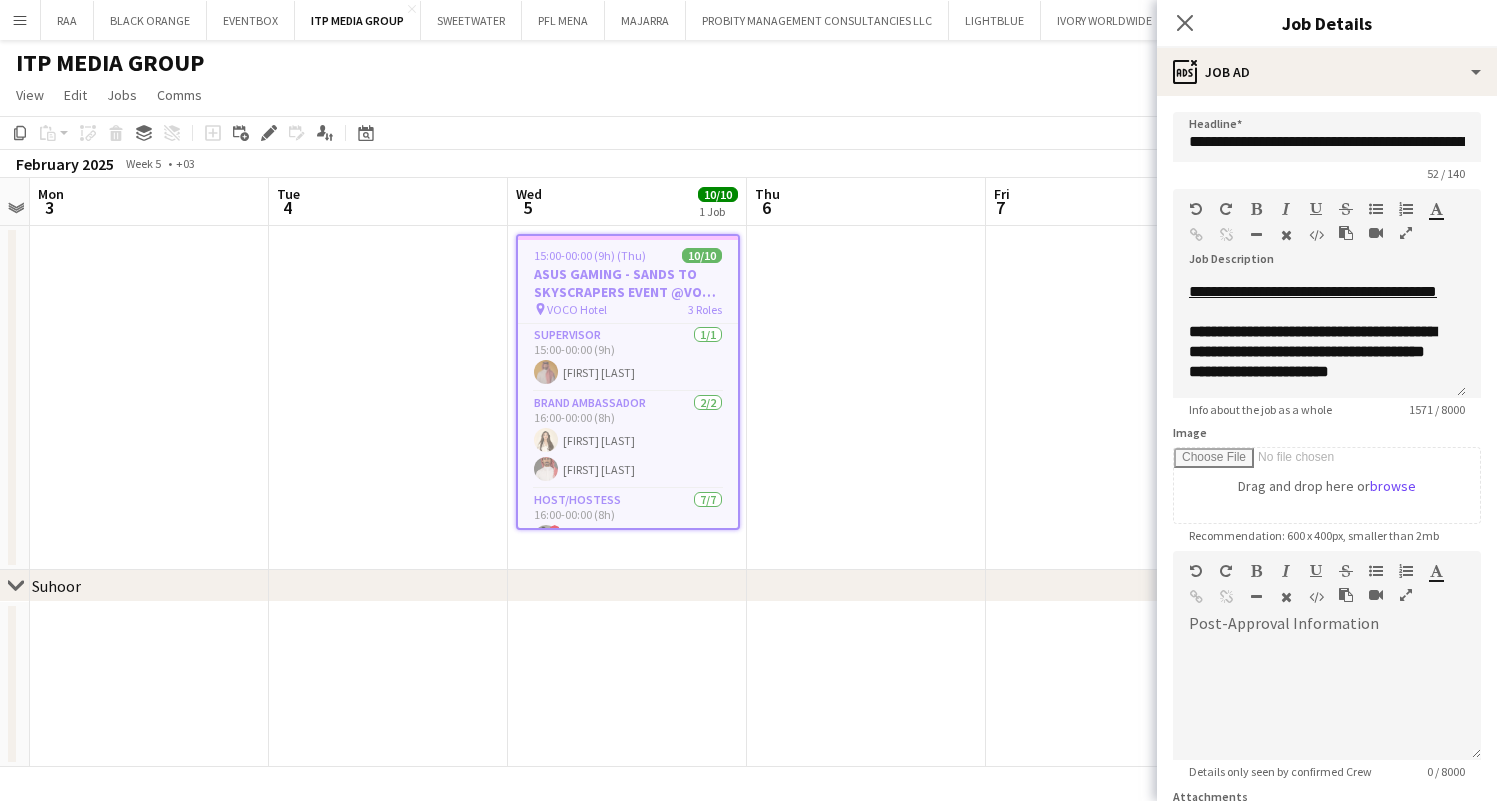 scroll, scrollTop: 1508, scrollLeft: 0, axis: vertical 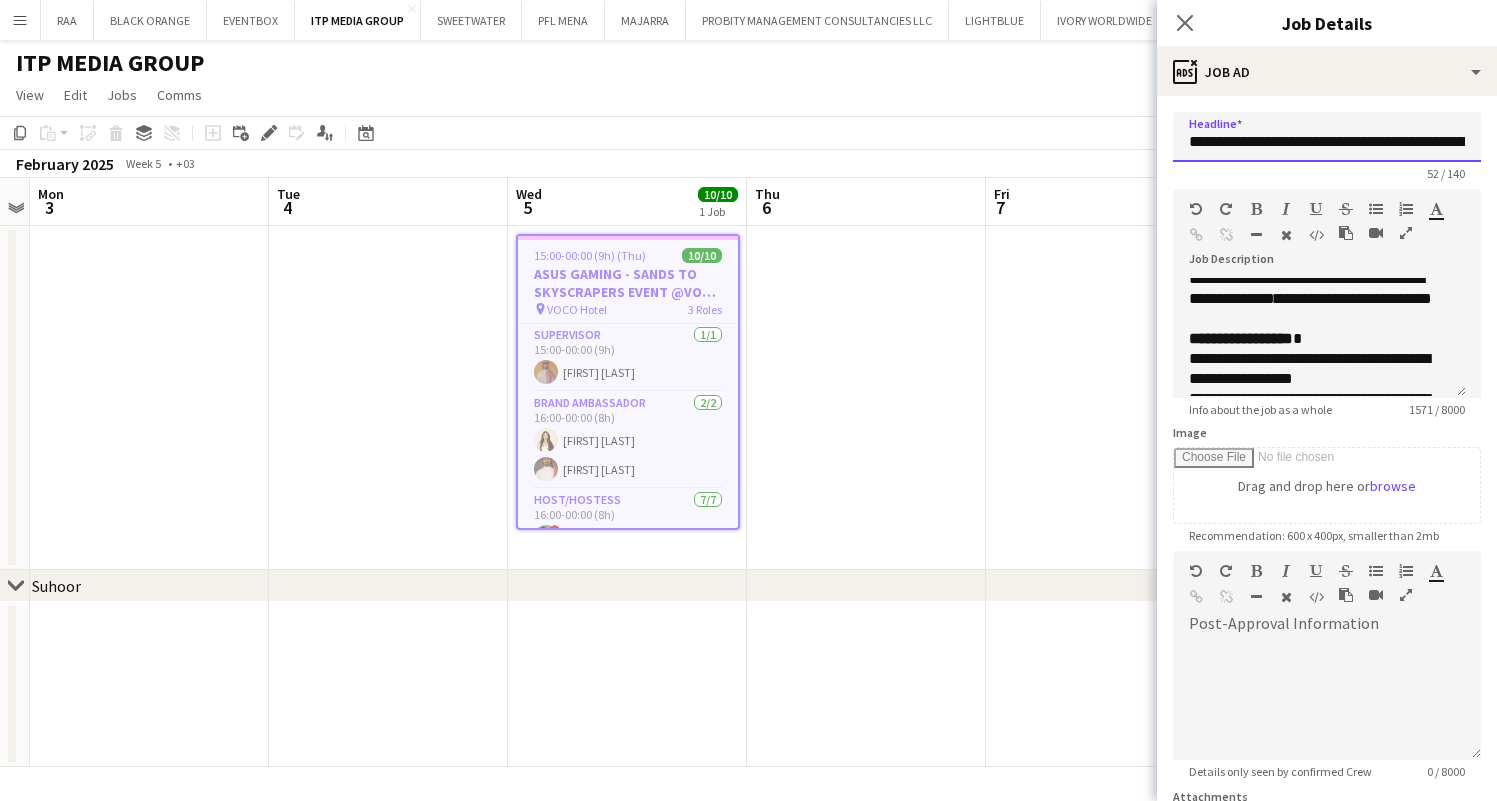 drag, startPoint x: 1188, startPoint y: 146, endPoint x: 1393, endPoint y: 146, distance: 205 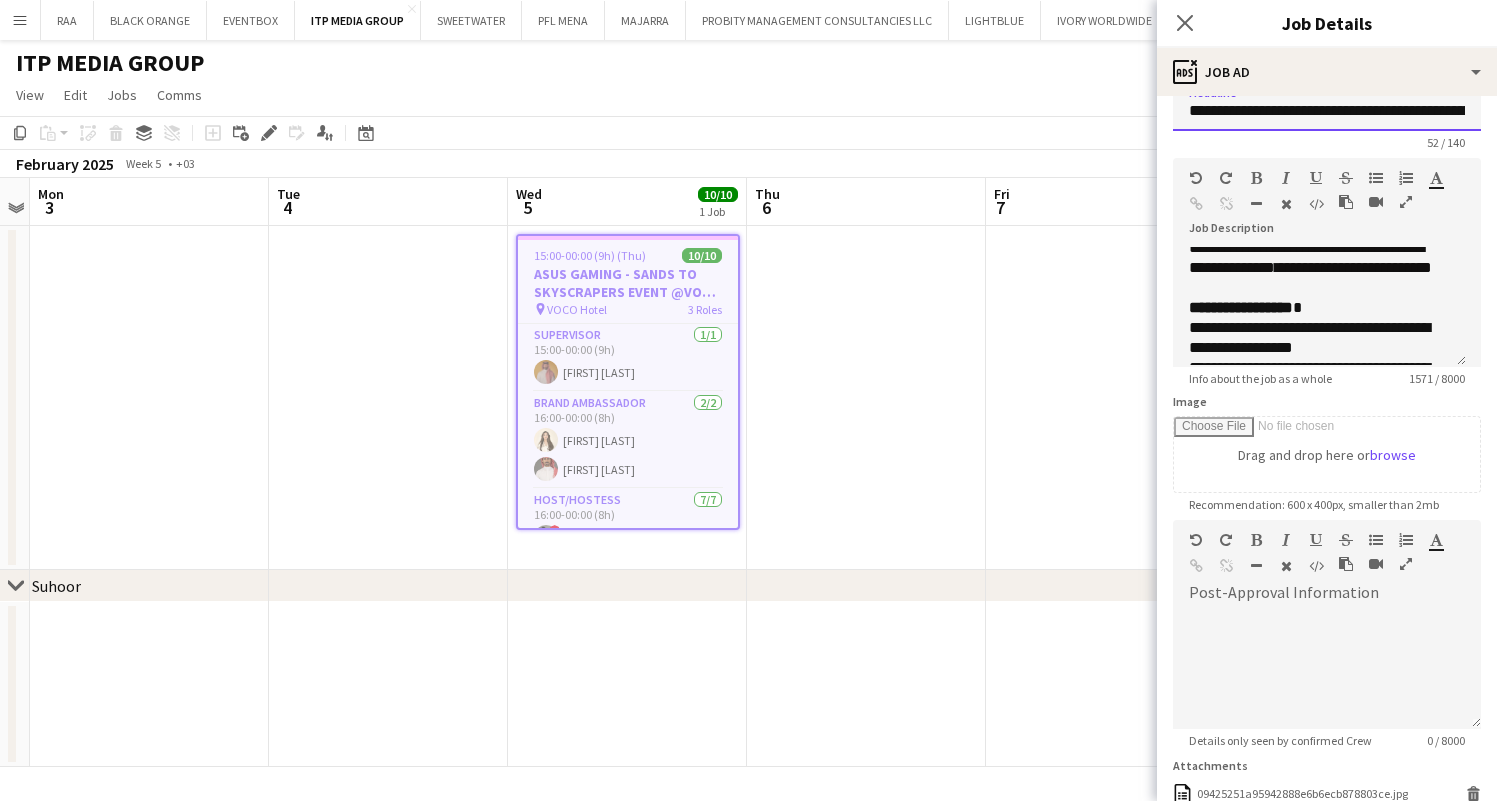 scroll, scrollTop: 39, scrollLeft: 0, axis: vertical 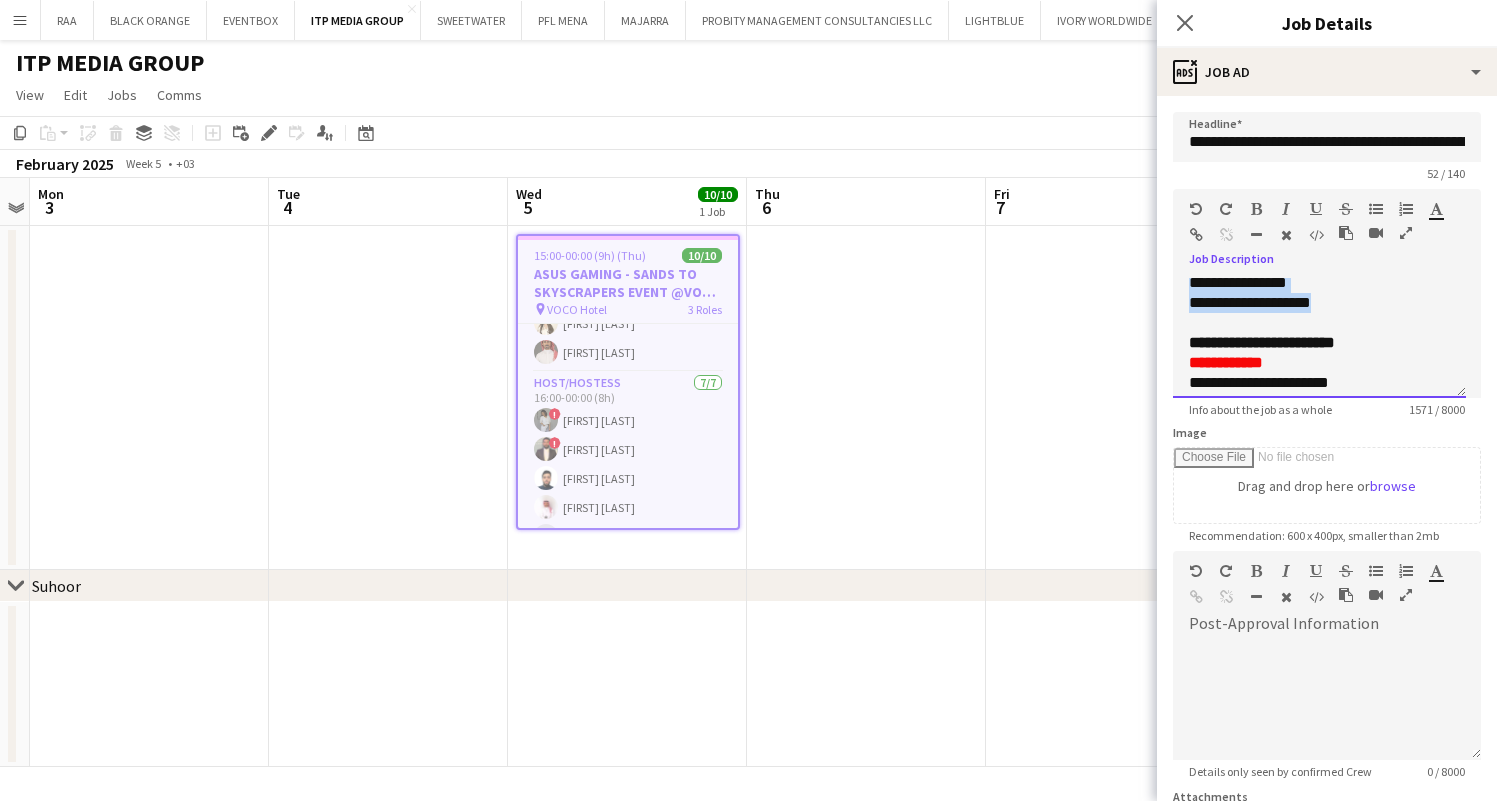 drag, startPoint x: 1335, startPoint y: 321, endPoint x: 1184, endPoint y: 299, distance: 152.59424 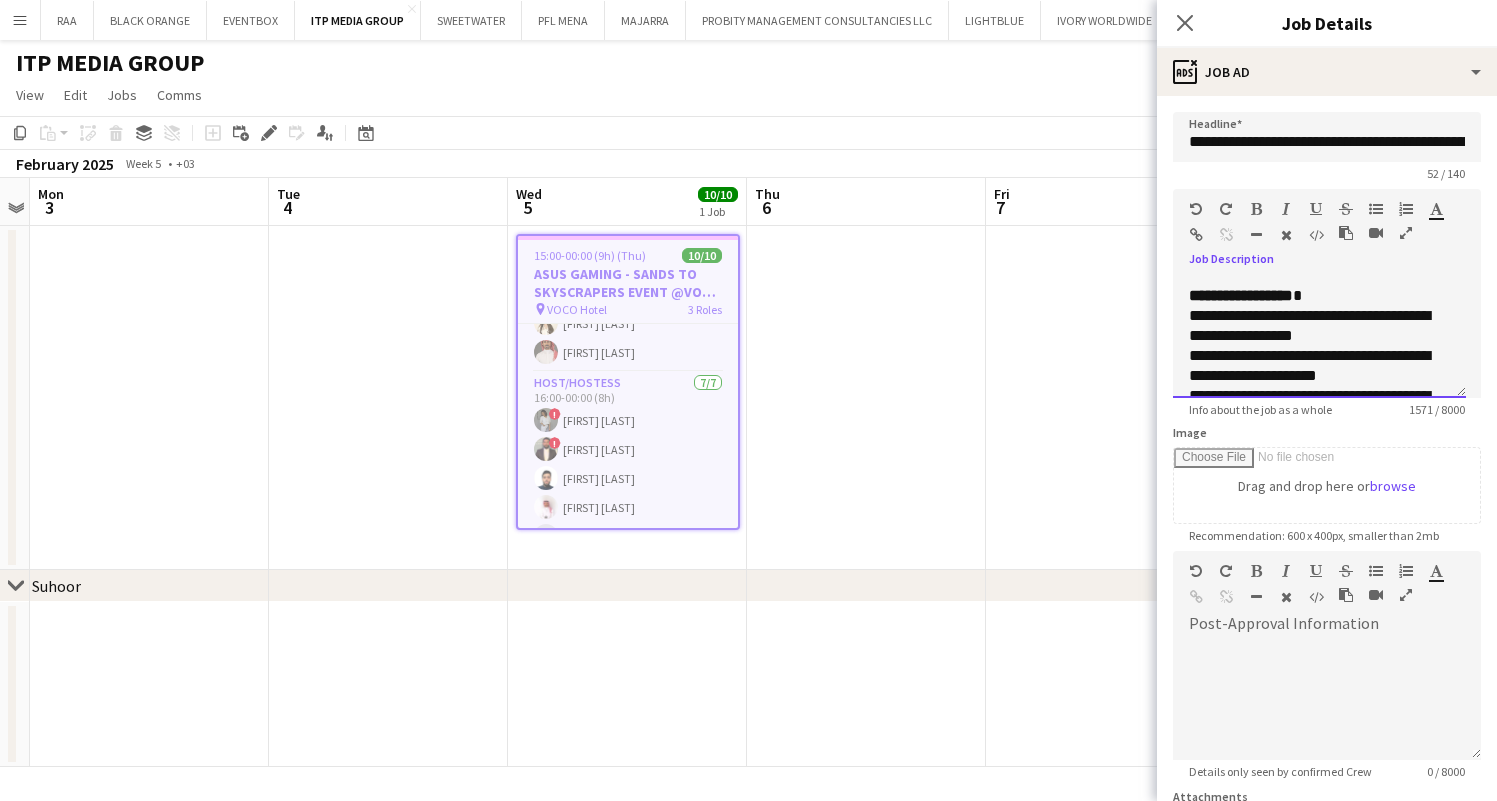 scroll, scrollTop: 461, scrollLeft: 0, axis: vertical 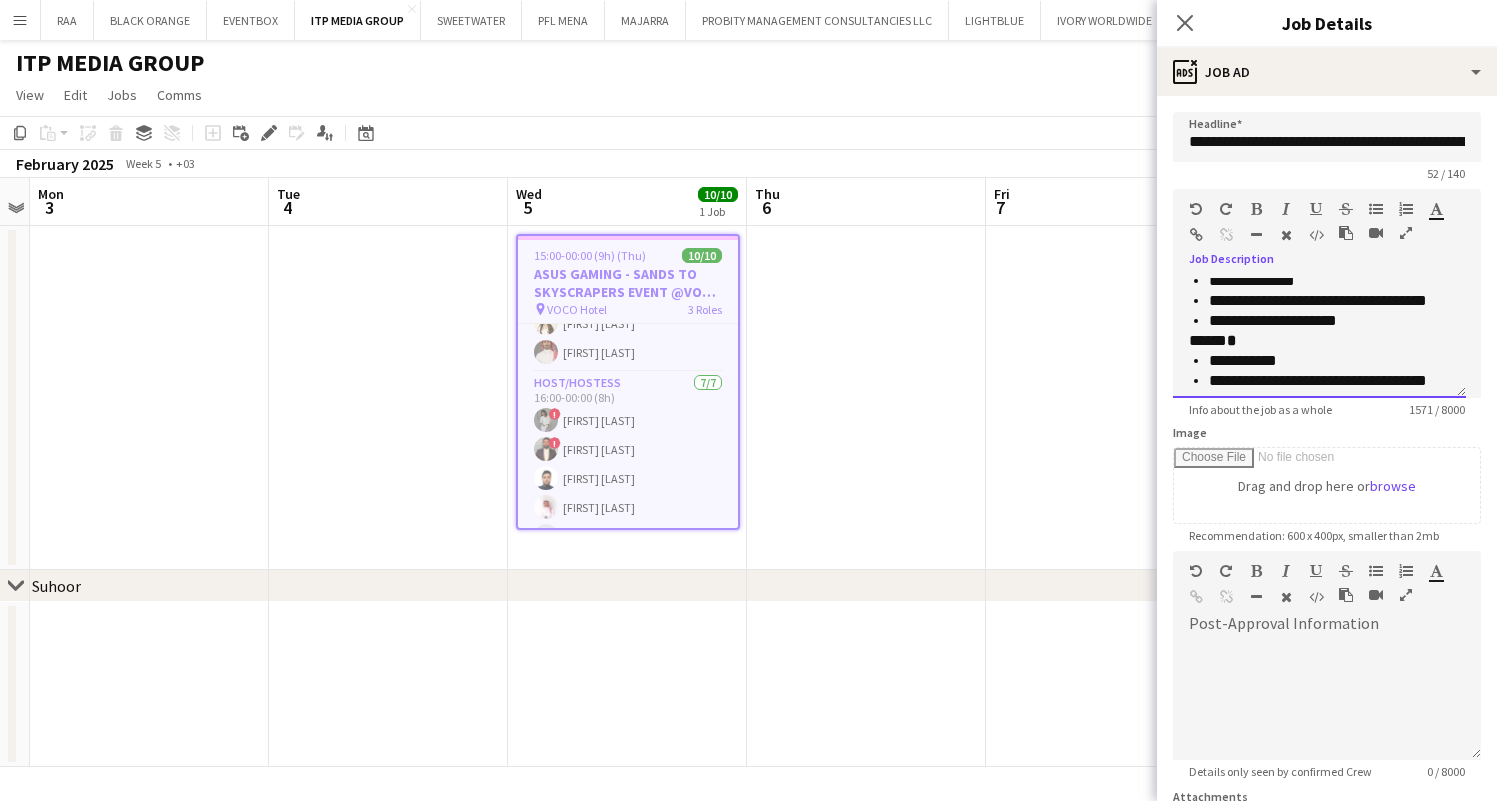 drag, startPoint x: 1192, startPoint y: 305, endPoint x: 1346, endPoint y: 286, distance: 155.16765 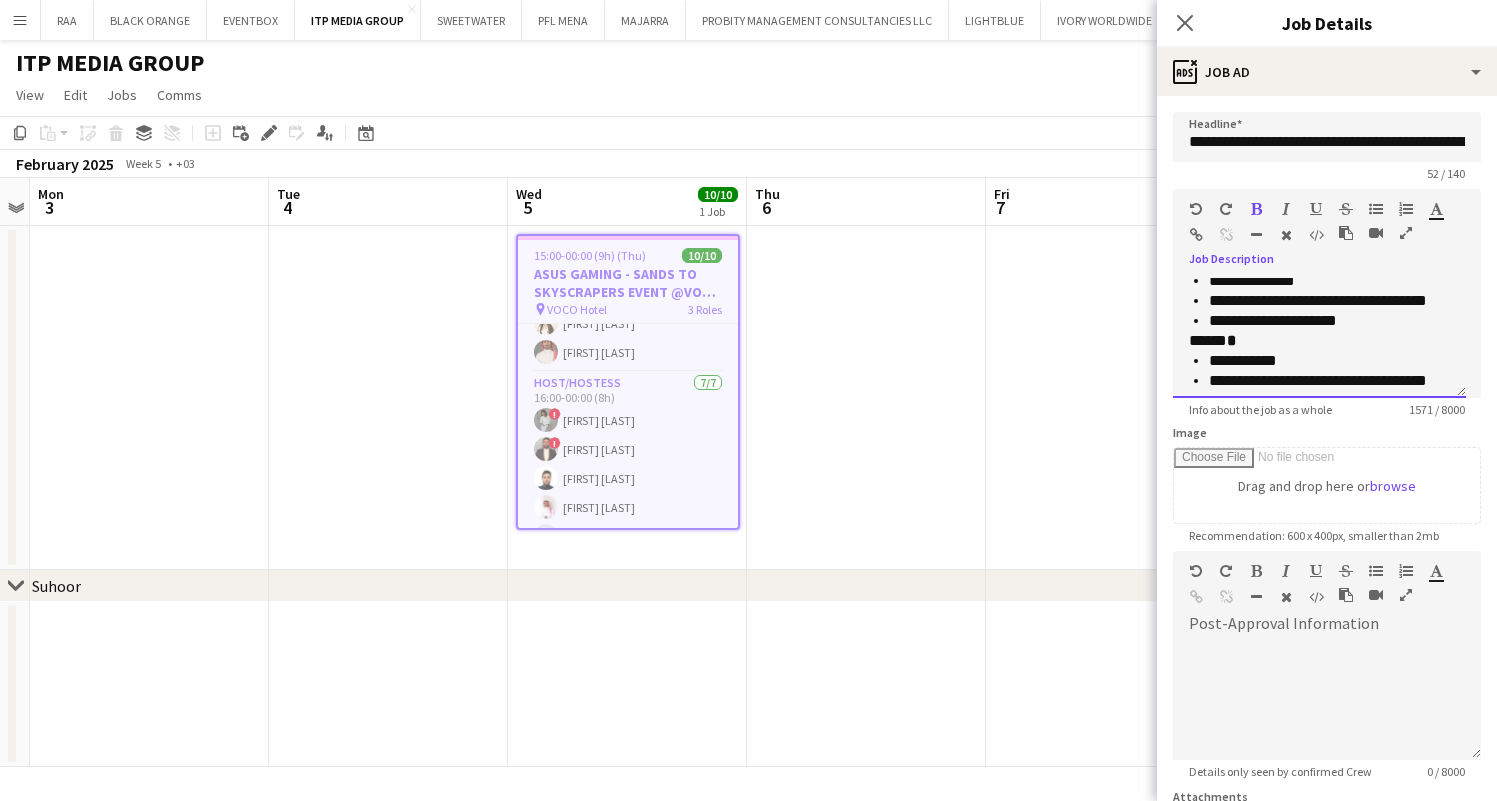 copy on "**********" 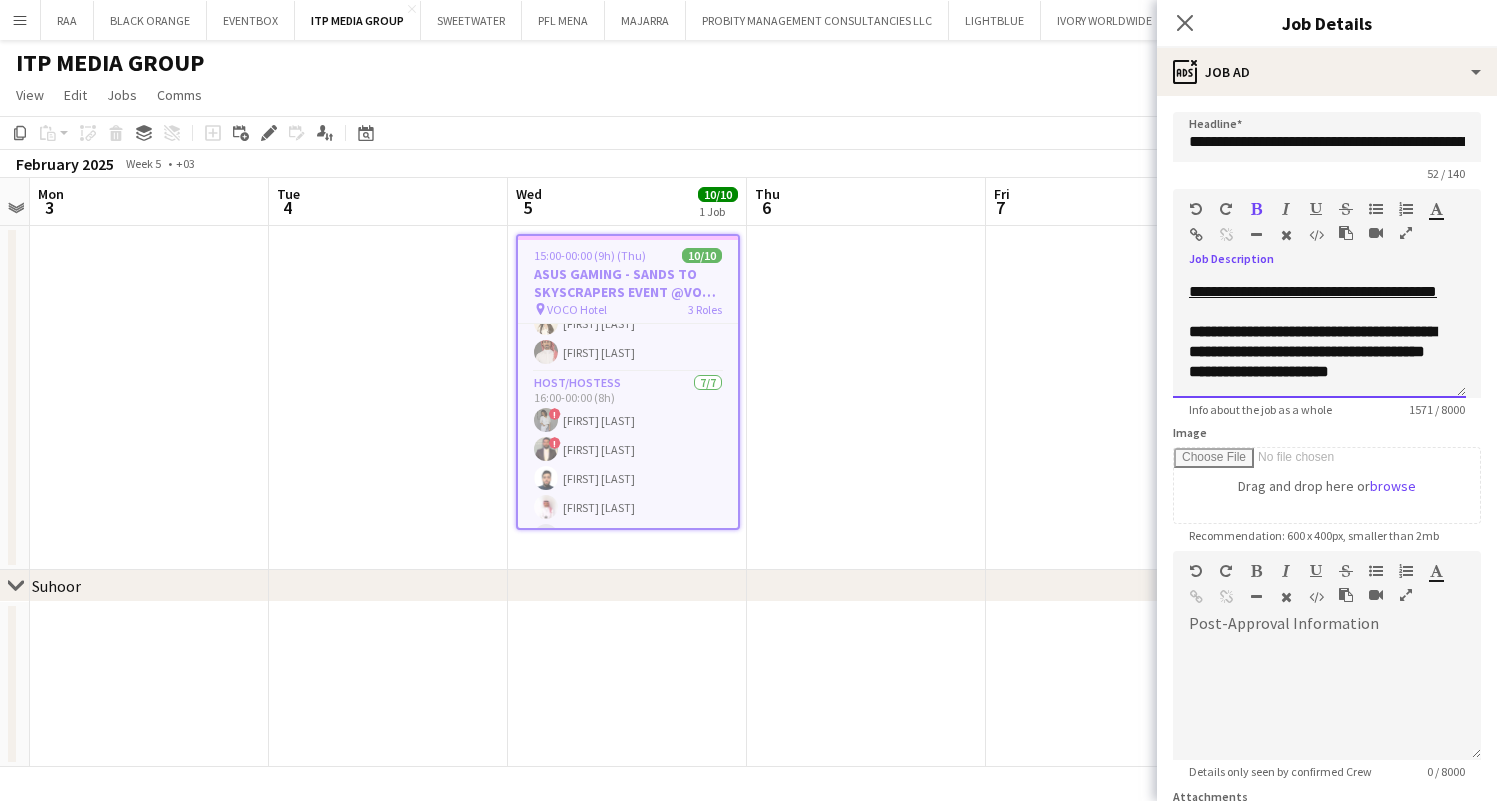 scroll, scrollTop: 1432, scrollLeft: 0, axis: vertical 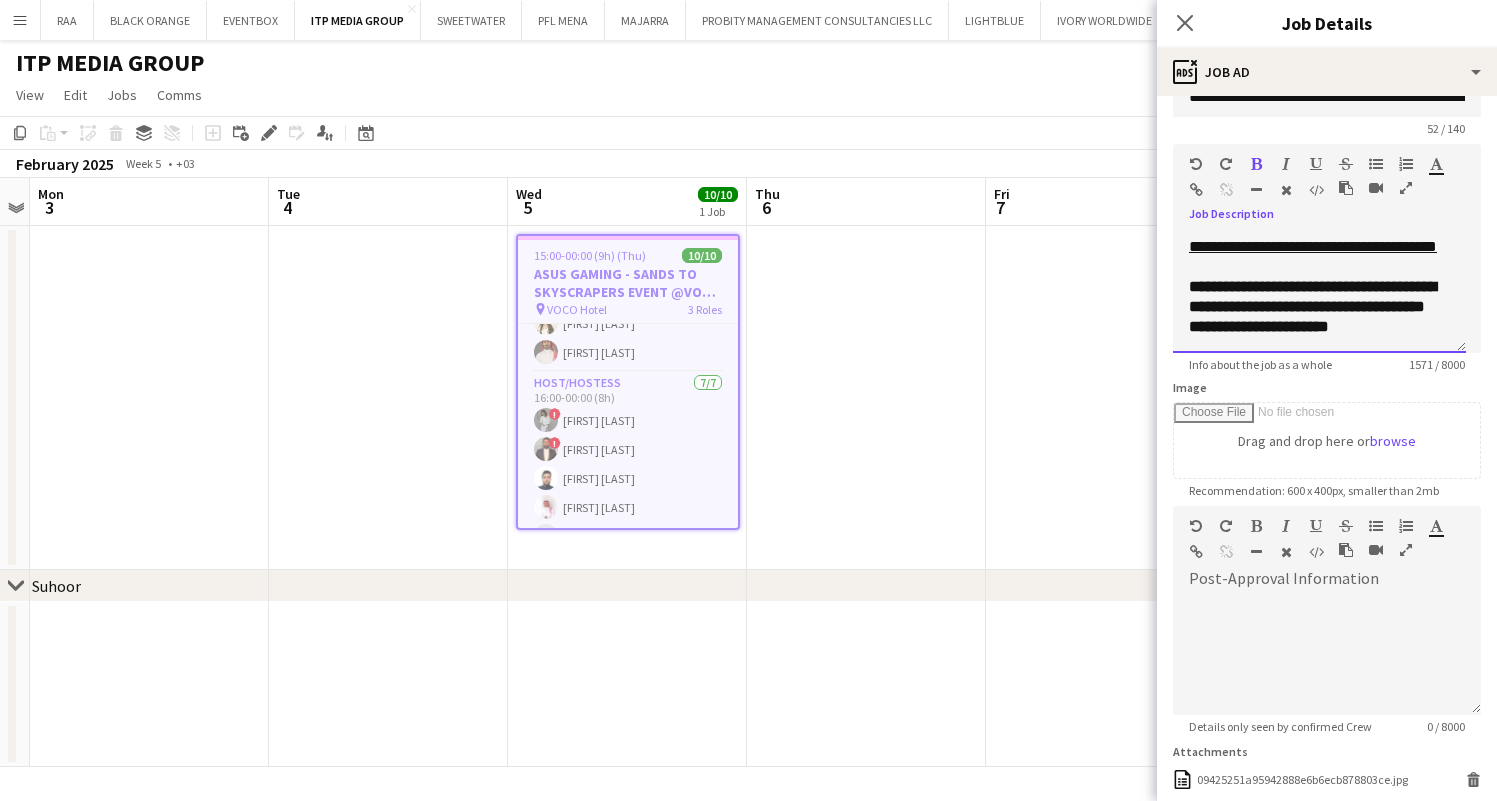 click on "**********" at bounding box center [1313, 246] 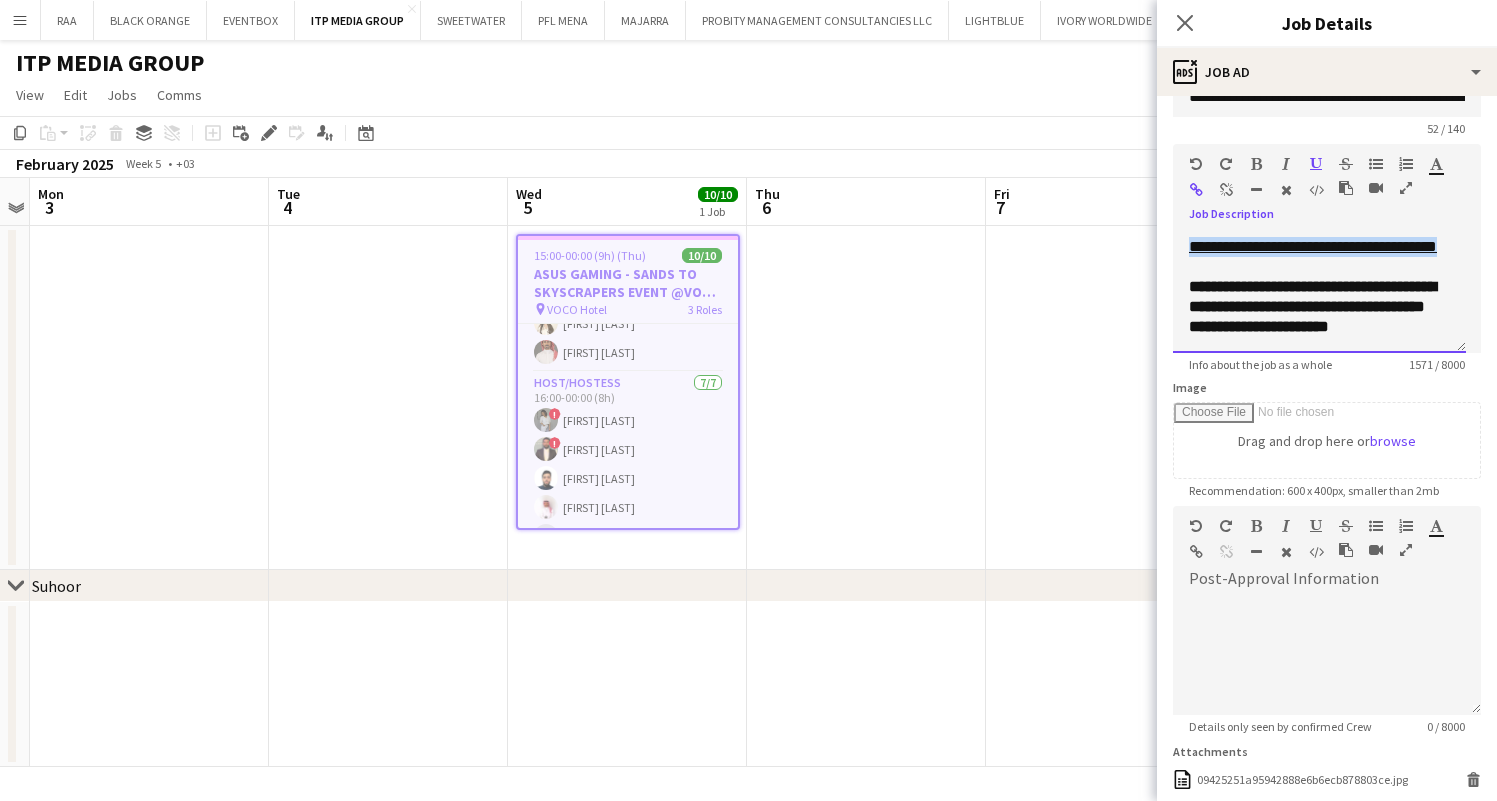 drag, startPoint x: 1268, startPoint y: 323, endPoint x: 1186, endPoint y: 293, distance: 87.31552 